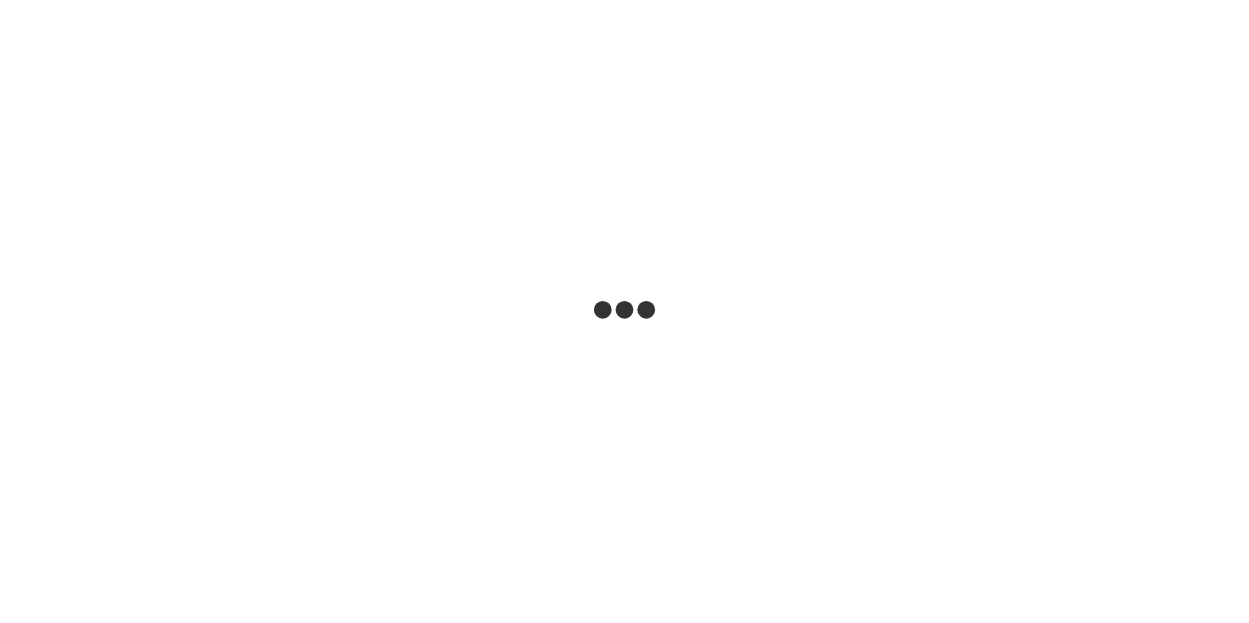 scroll, scrollTop: 0, scrollLeft: 0, axis: both 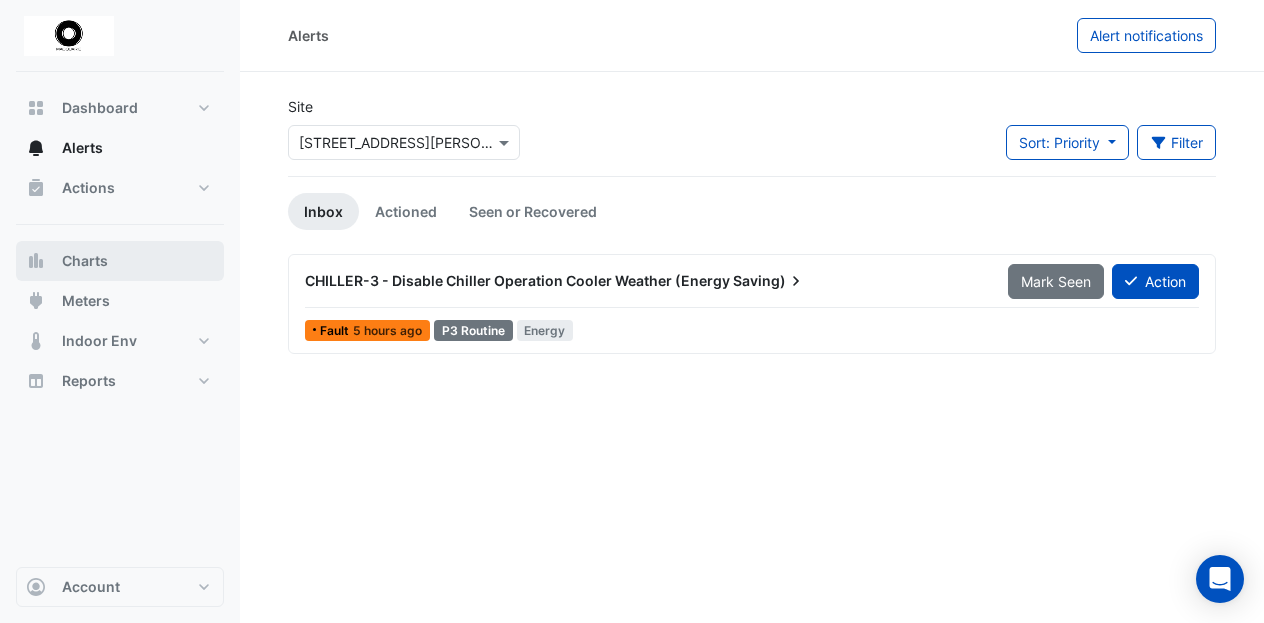 click on "Charts" at bounding box center (85, 261) 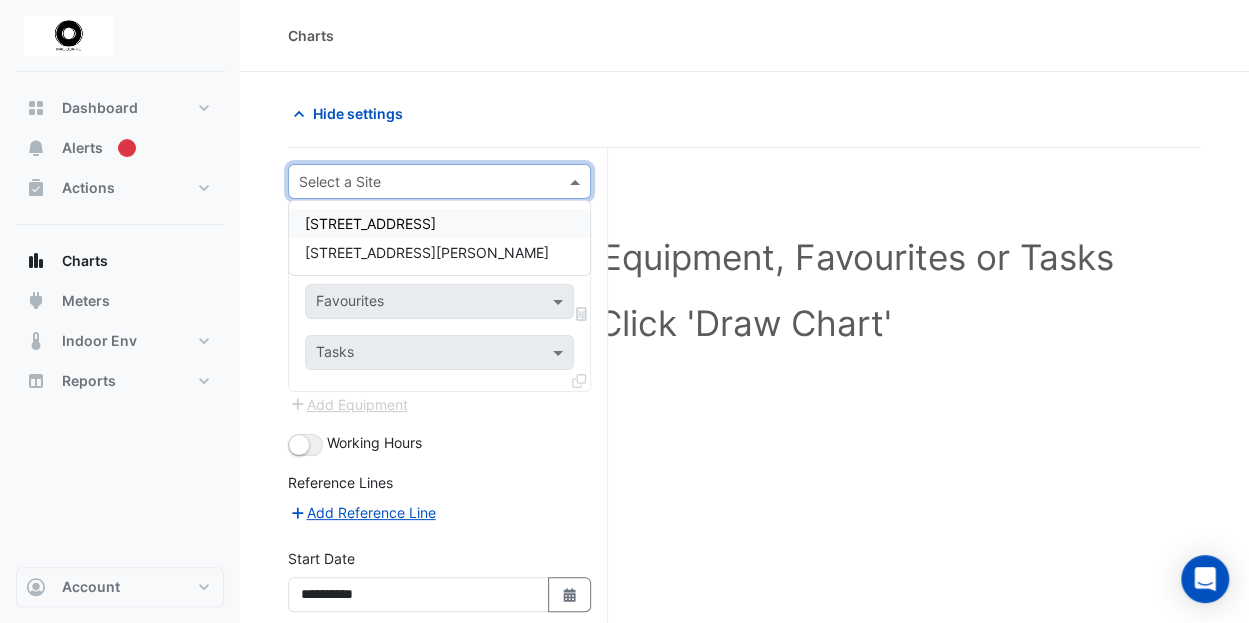 click at bounding box center [577, 181] 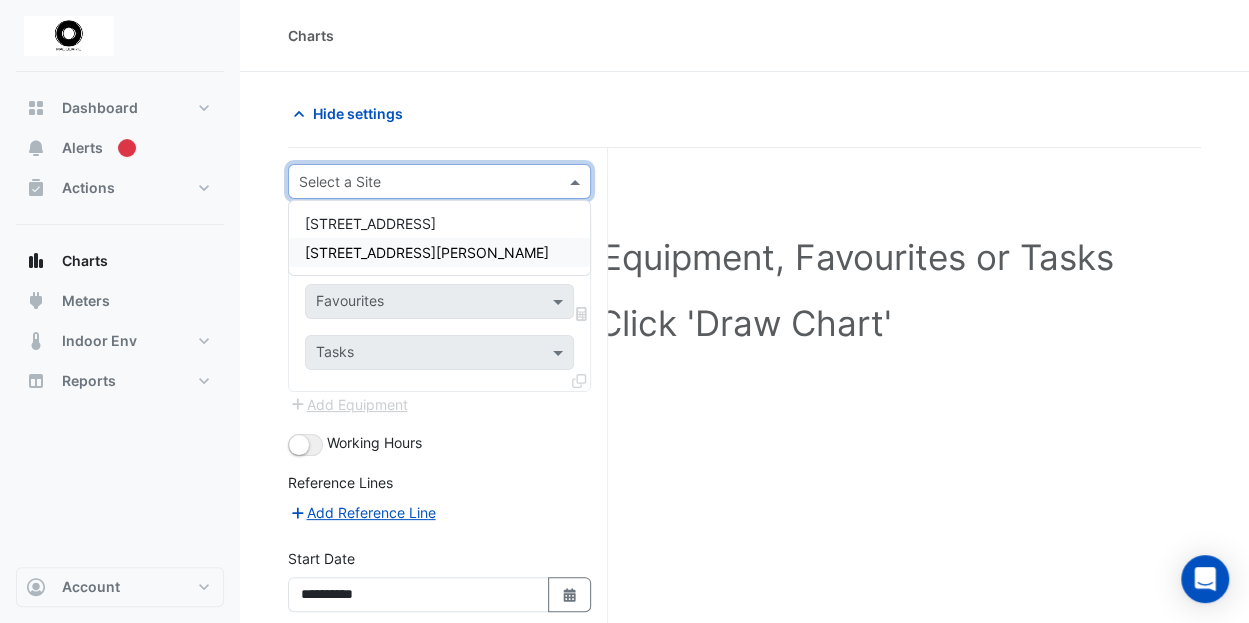 click on "[STREET_ADDRESS][PERSON_NAME]" at bounding box center [427, 252] 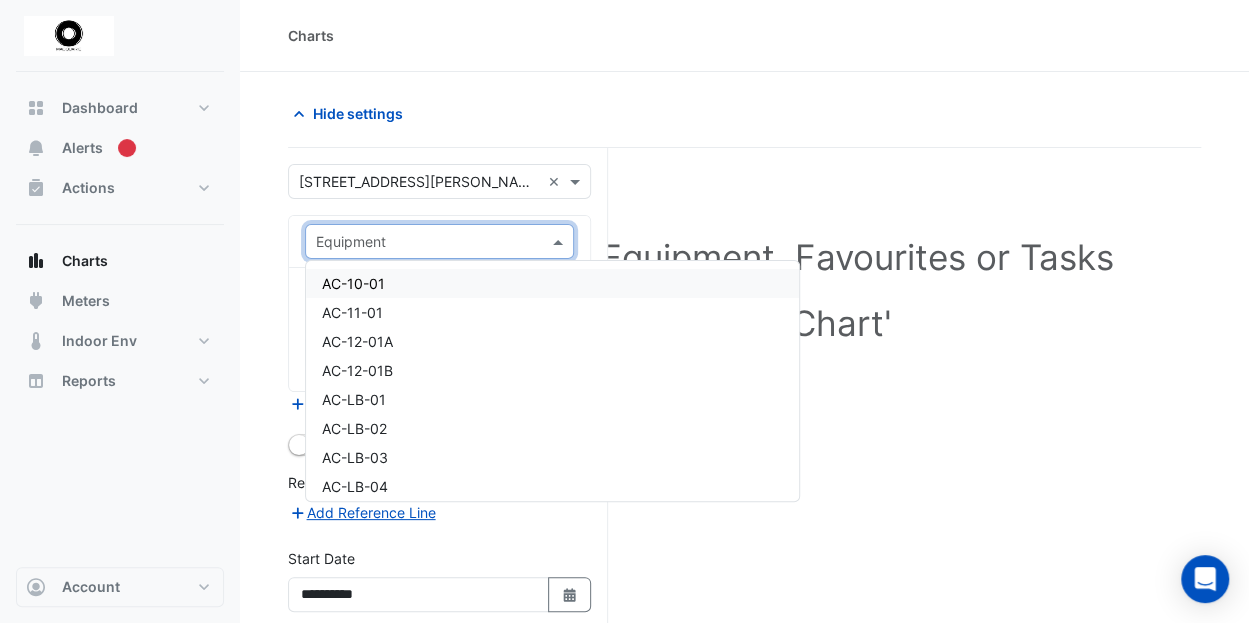 click at bounding box center [560, 241] 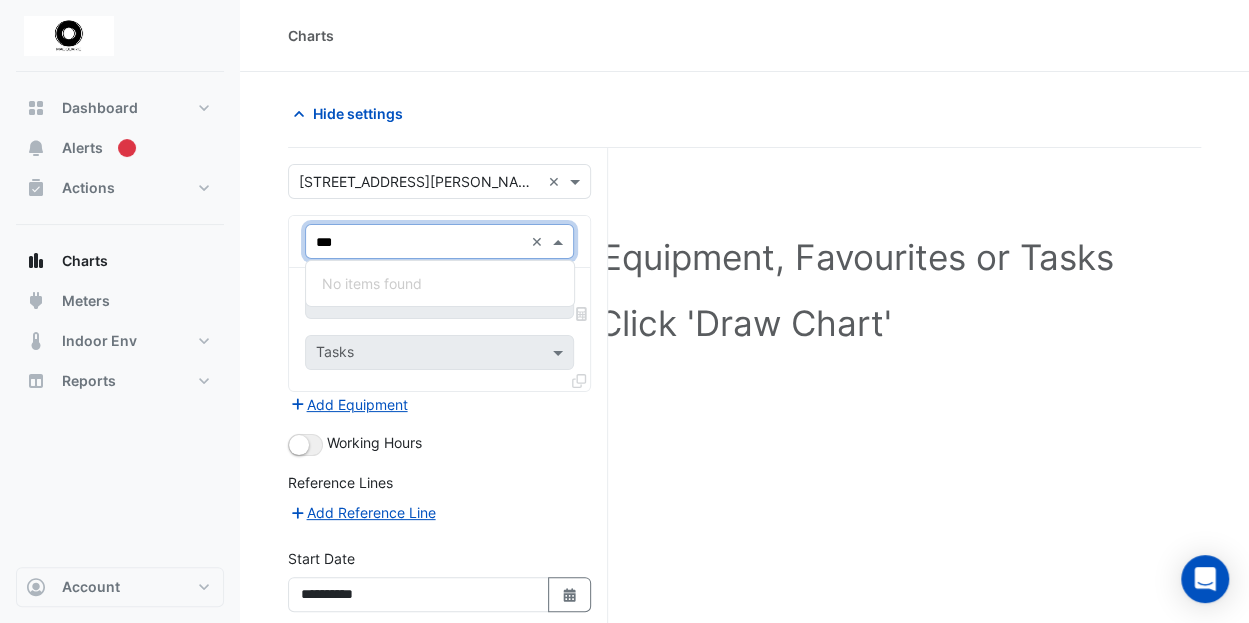 scroll, scrollTop: 0, scrollLeft: 0, axis: both 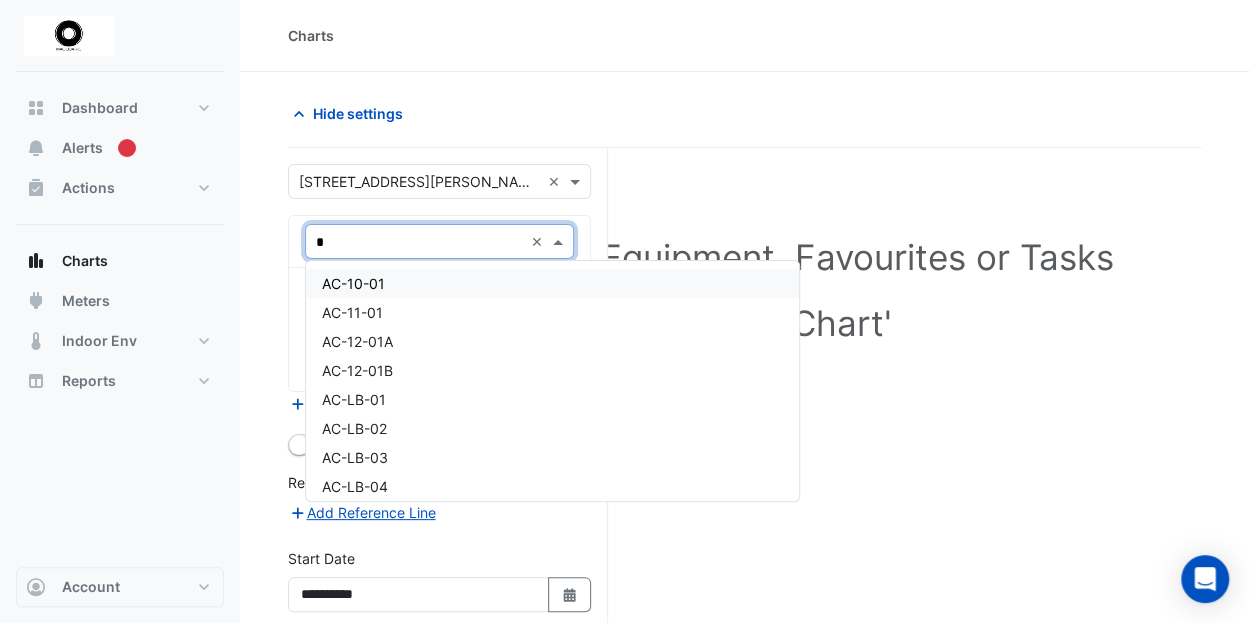 type on "**" 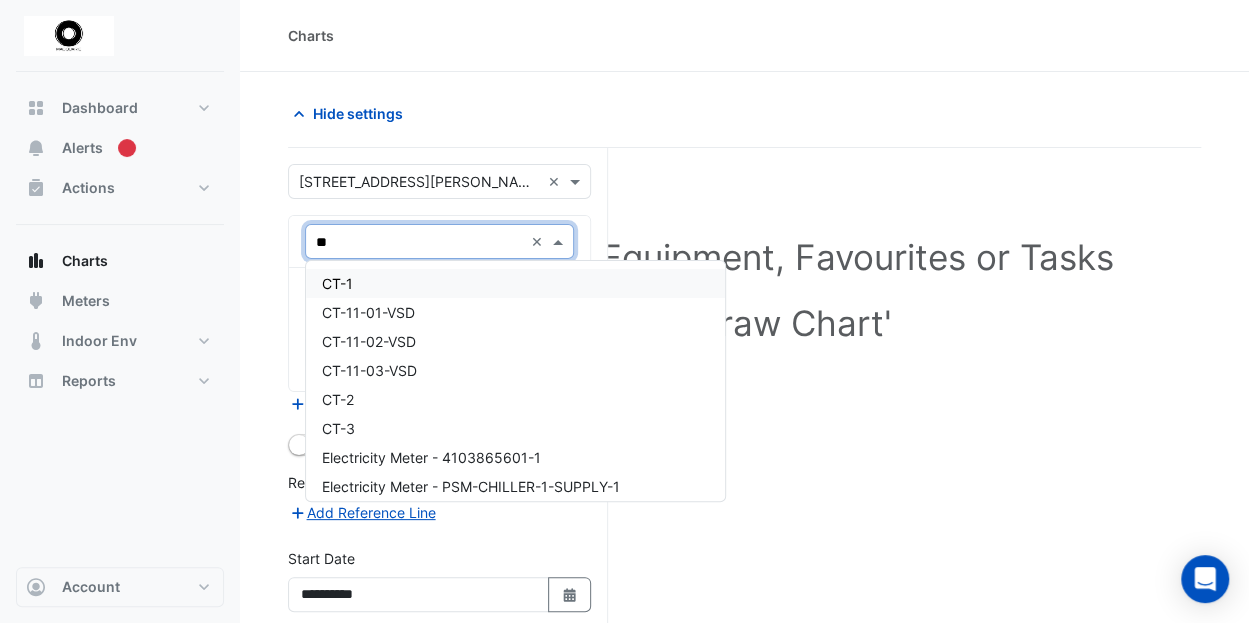 click on "CT-1" at bounding box center (337, 283) 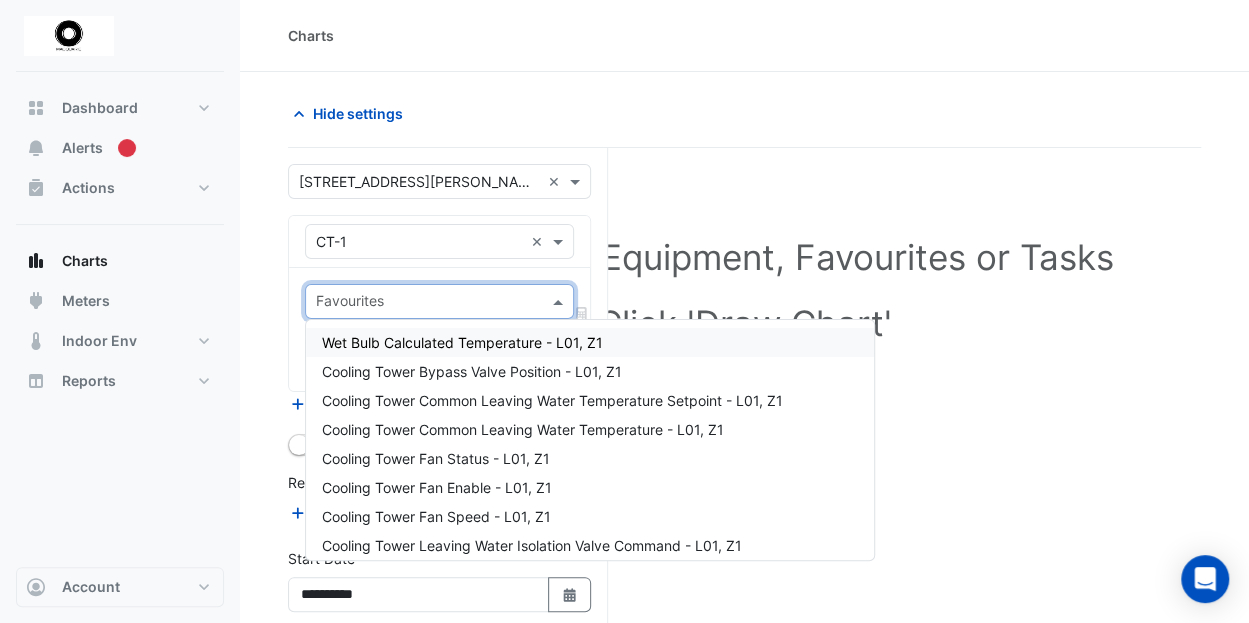 click at bounding box center [560, 301] 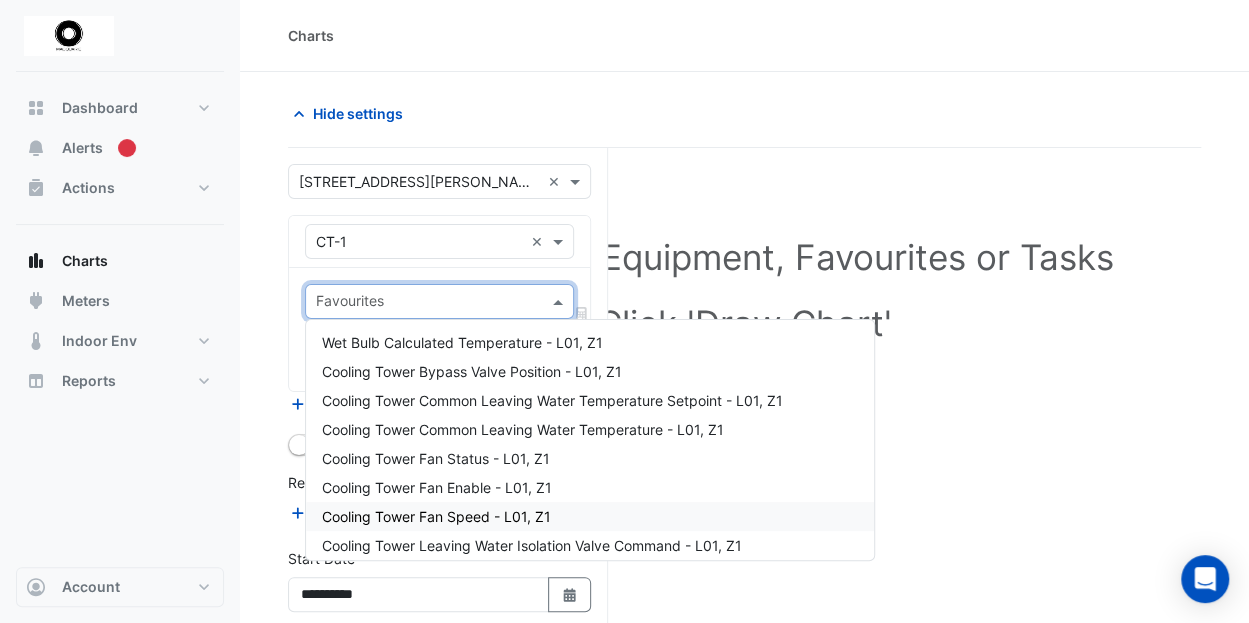 click on "Cooling Tower Fan Speed - L01, Z1" at bounding box center (436, 516) 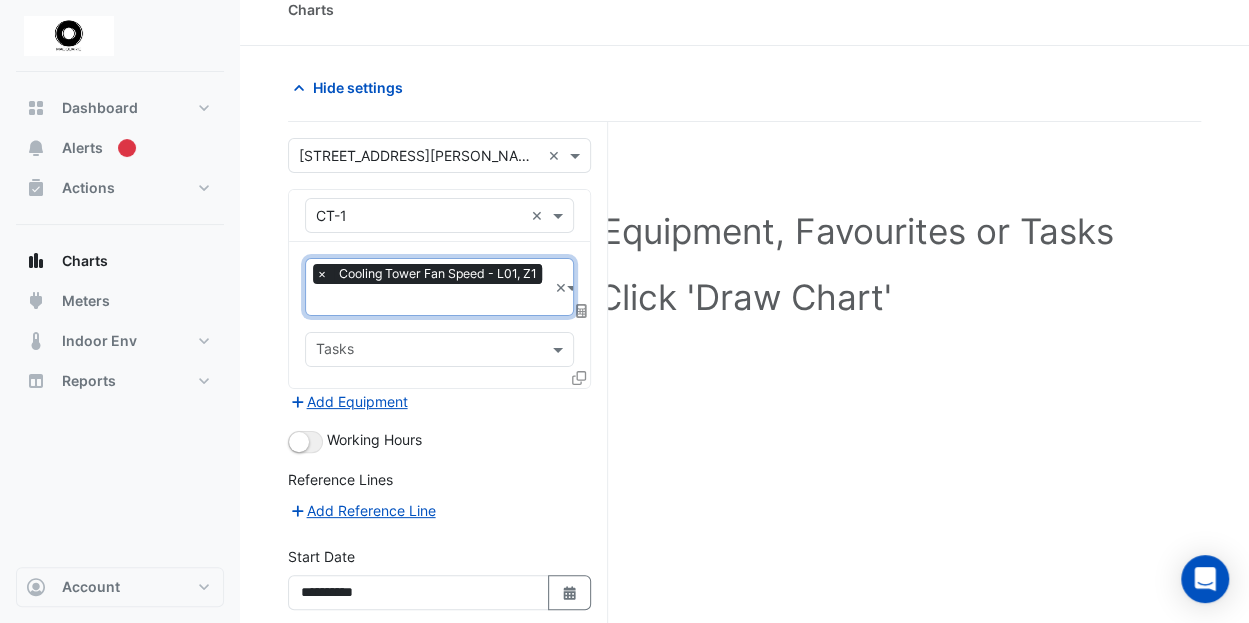 scroll, scrollTop: 0, scrollLeft: 0, axis: both 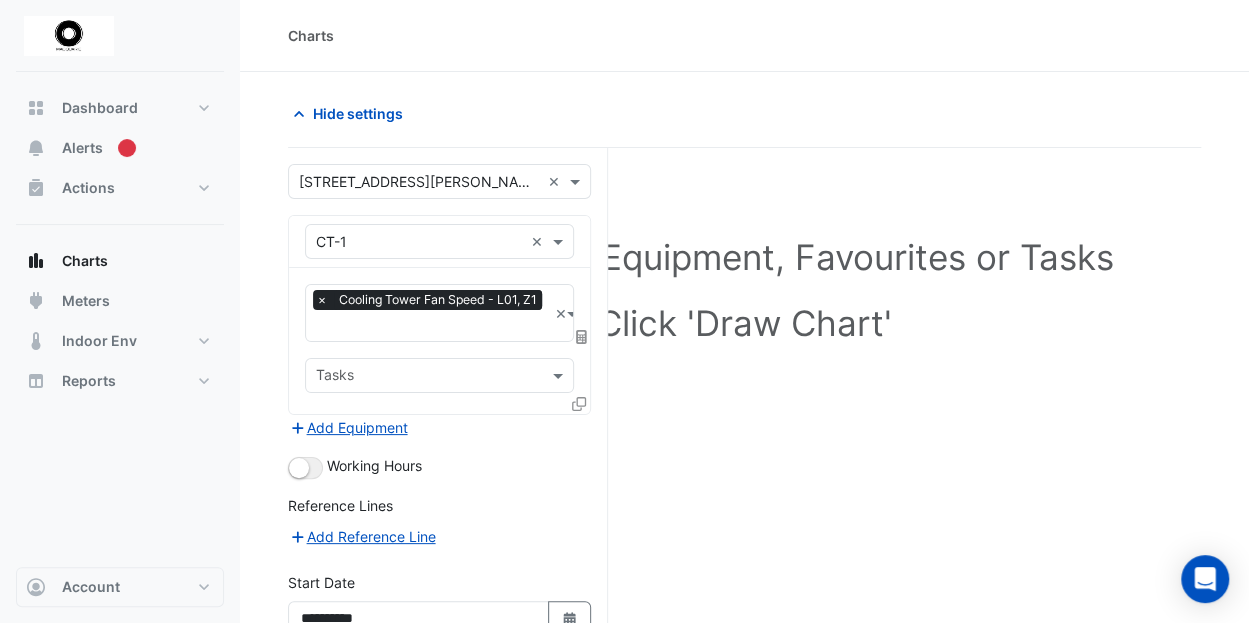 click 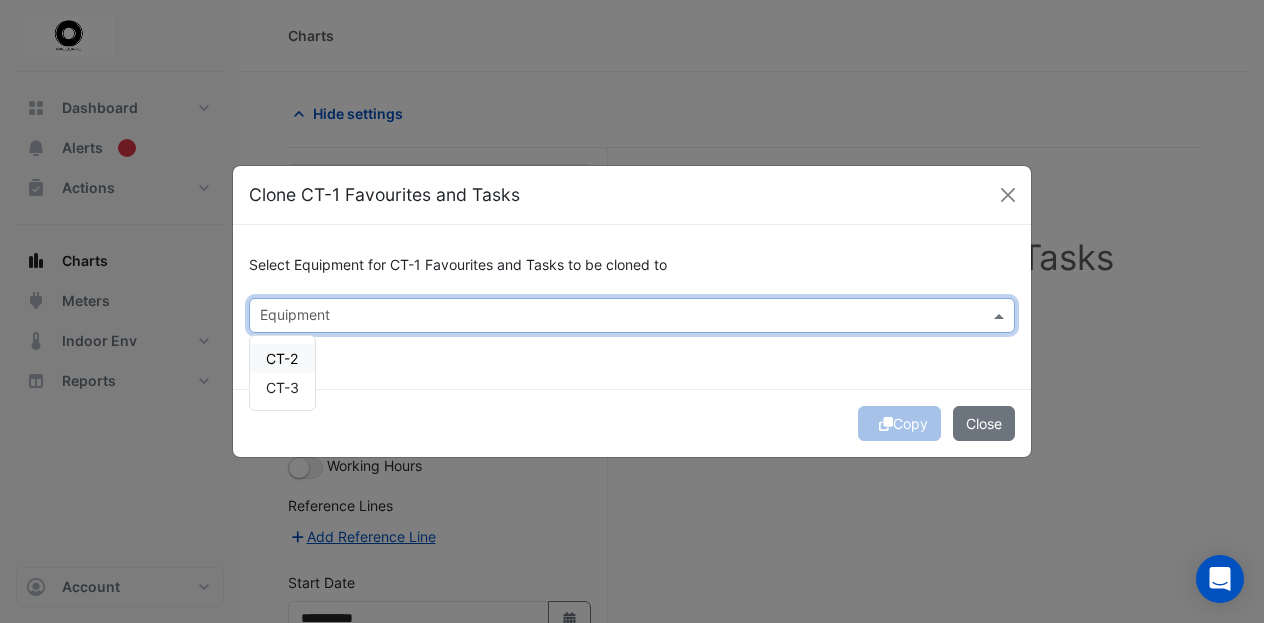 click 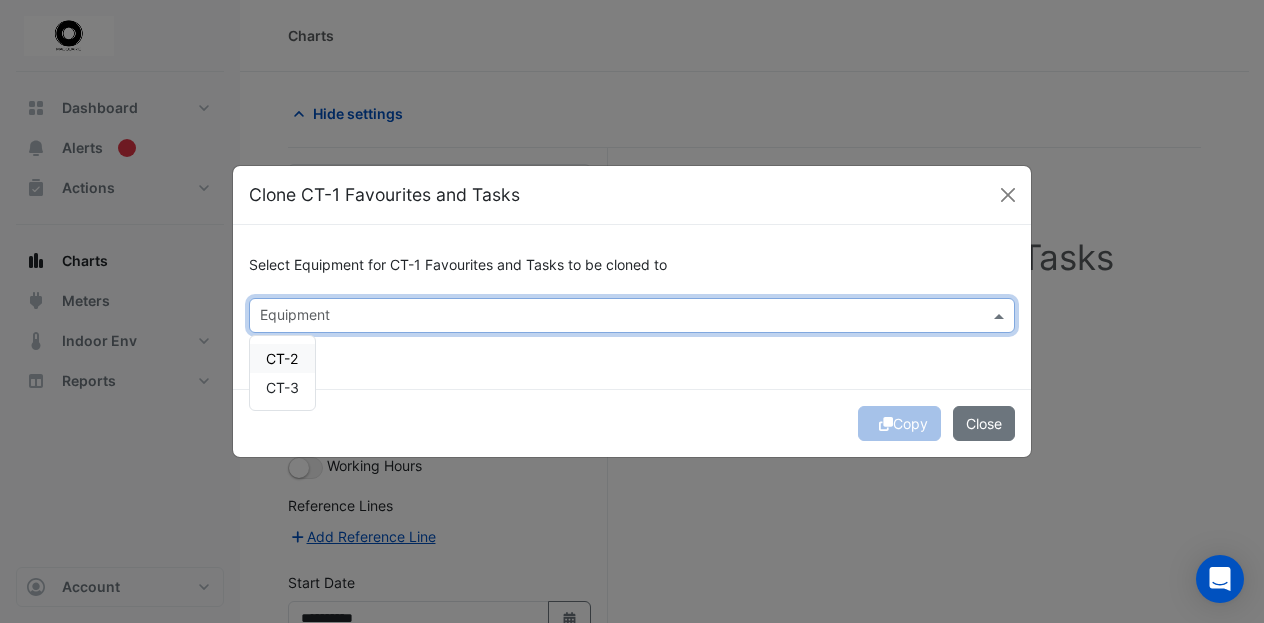 click on "CT-2" at bounding box center [282, 358] 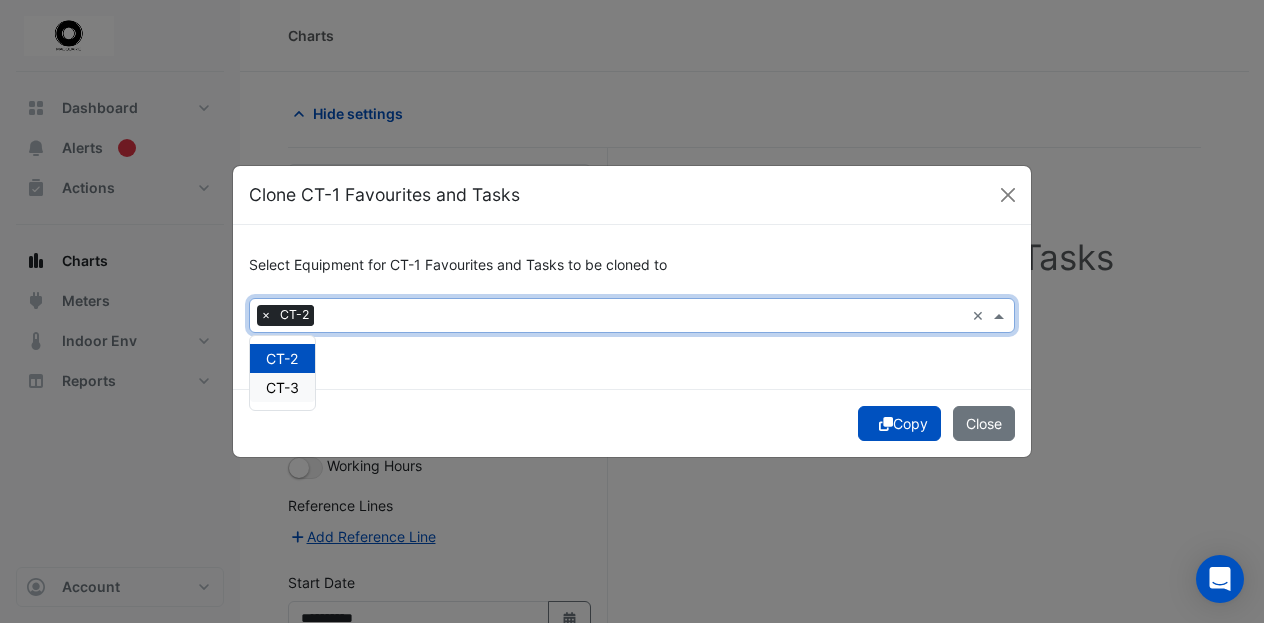 click on "CT-3" at bounding box center (282, 387) 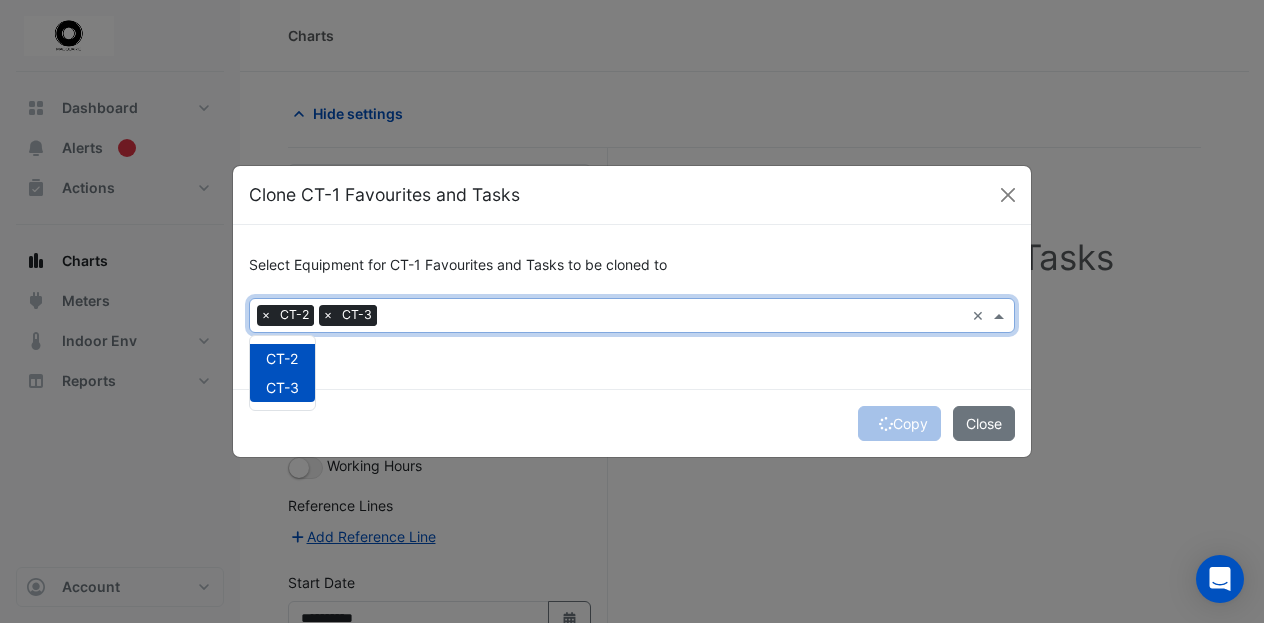 click on "Copy
Close" 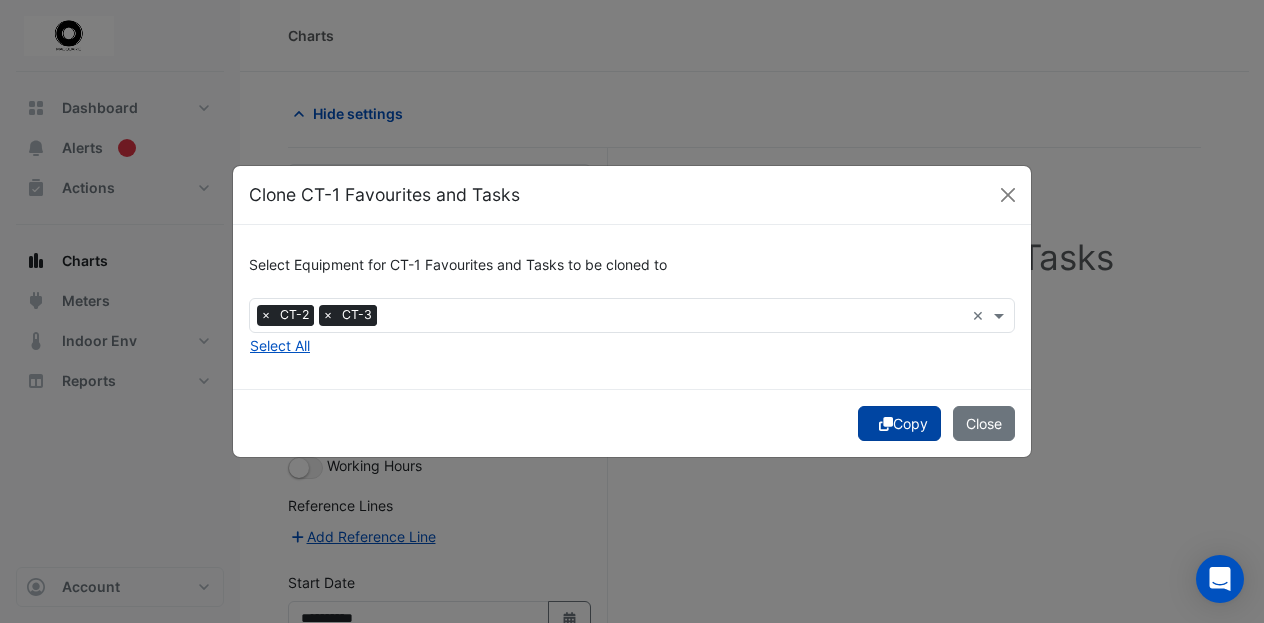 click on "Copy" 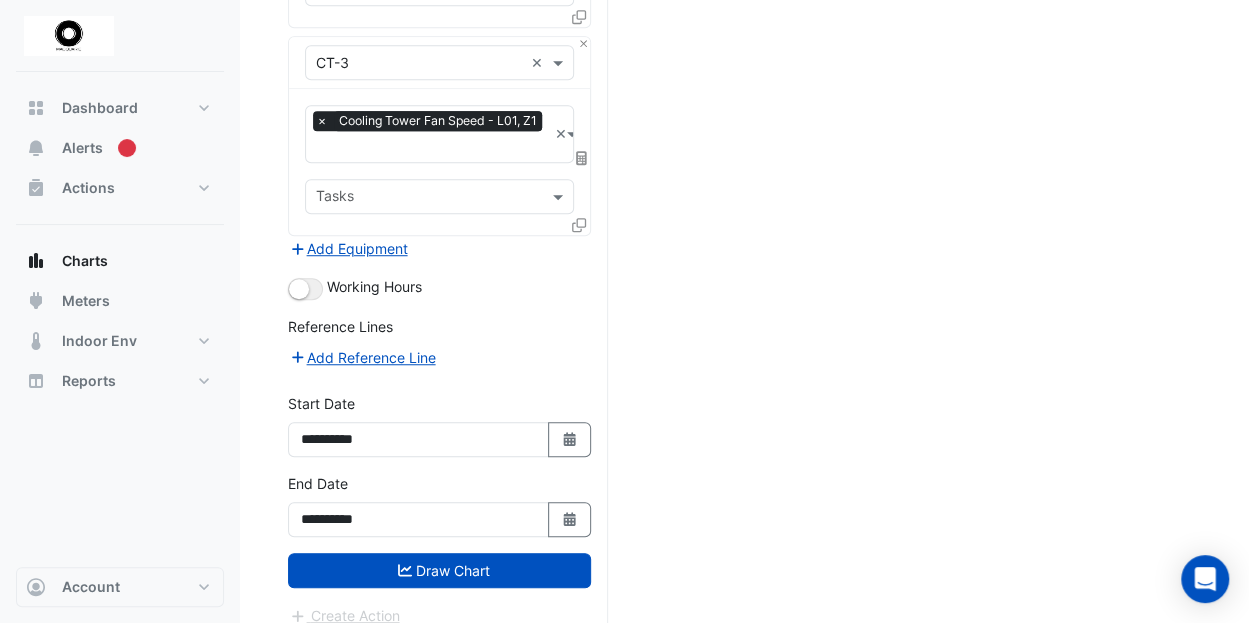 scroll, scrollTop: 598, scrollLeft: 0, axis: vertical 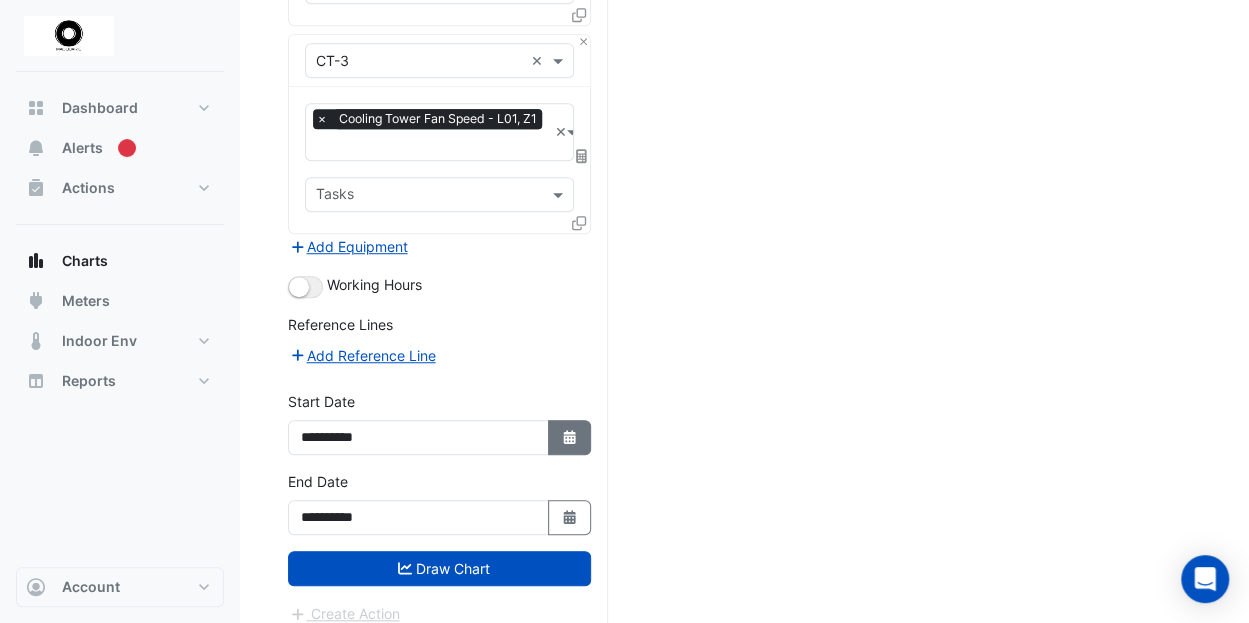 click 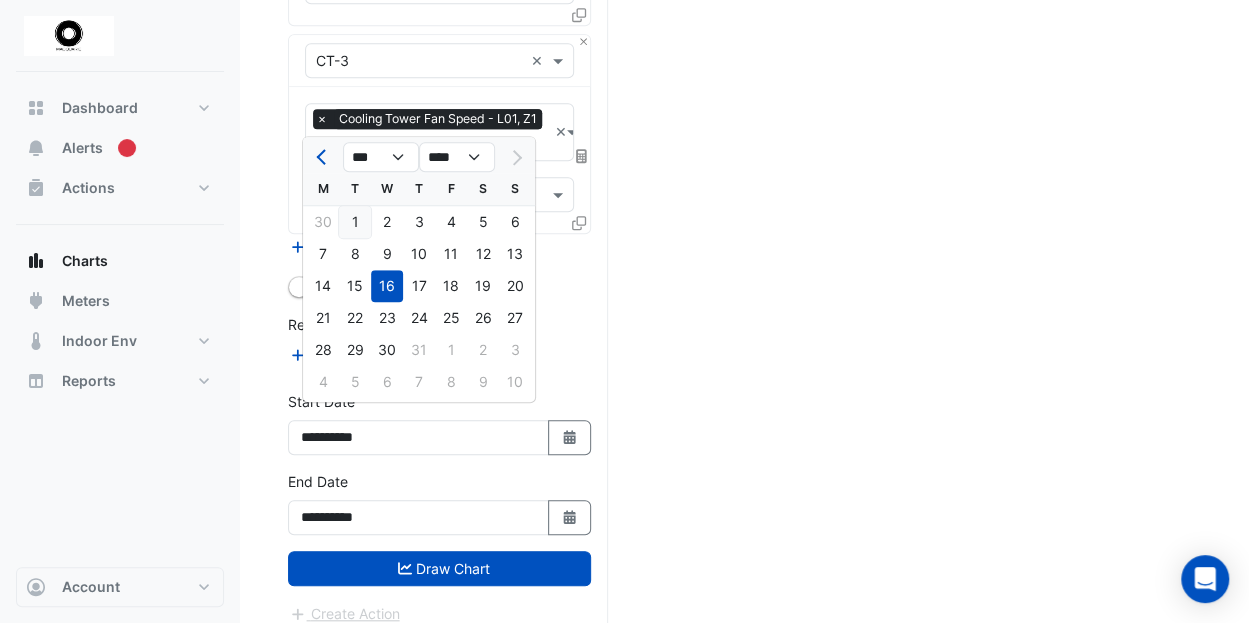 click on "1" 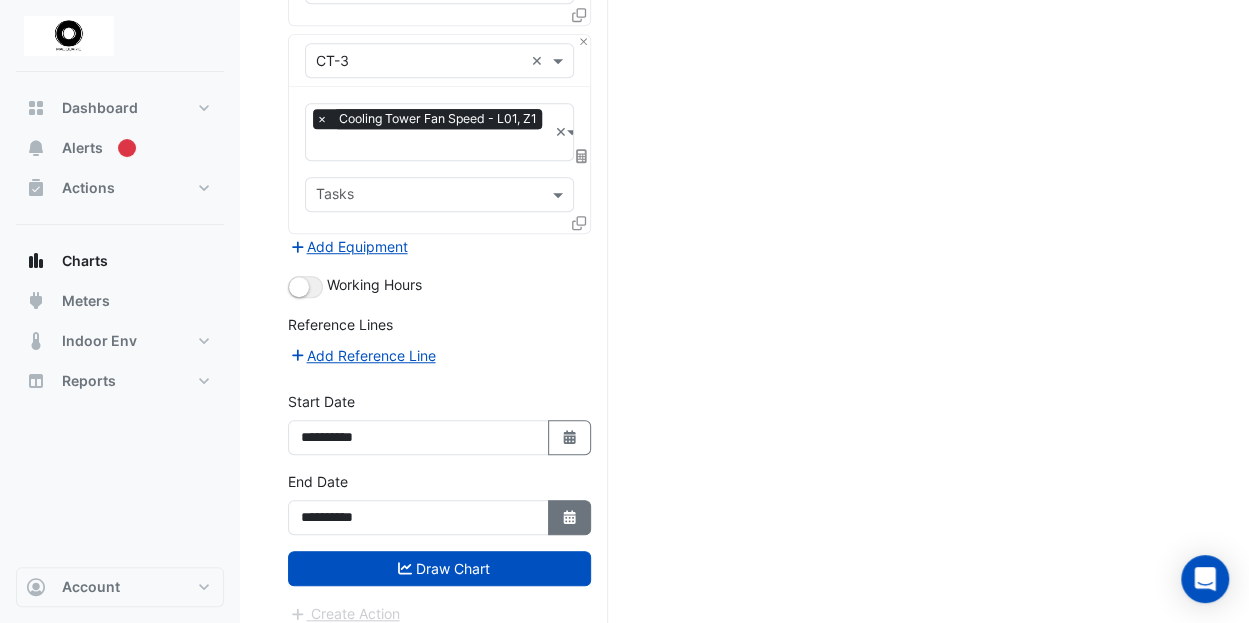 click 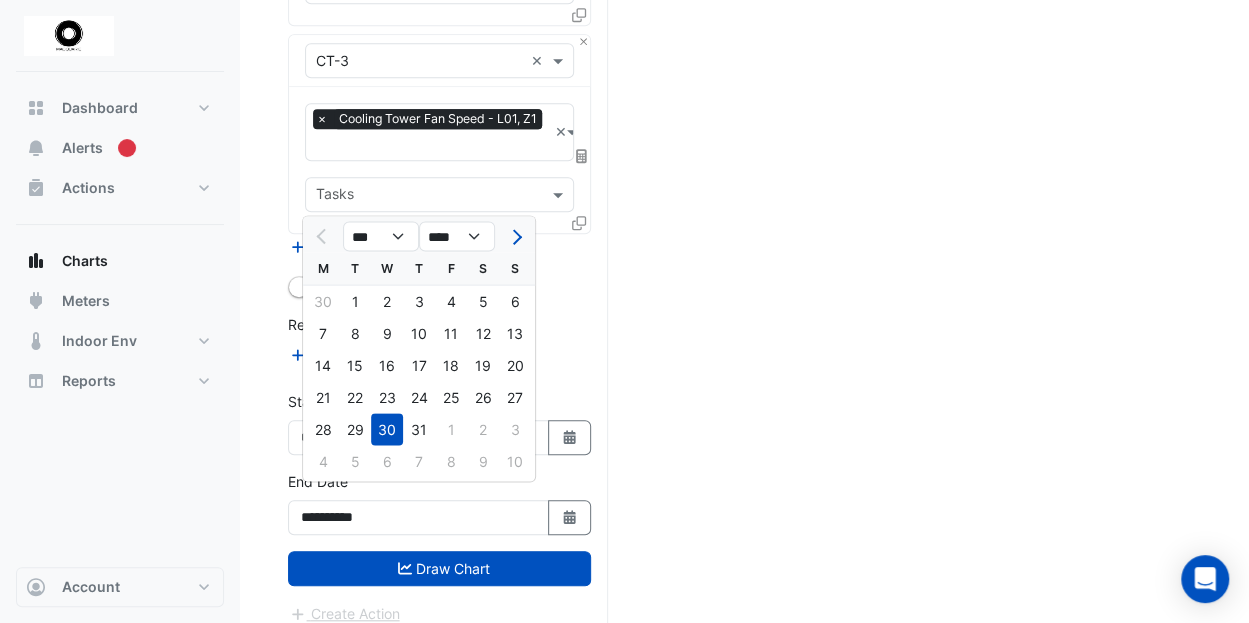 click on "30" 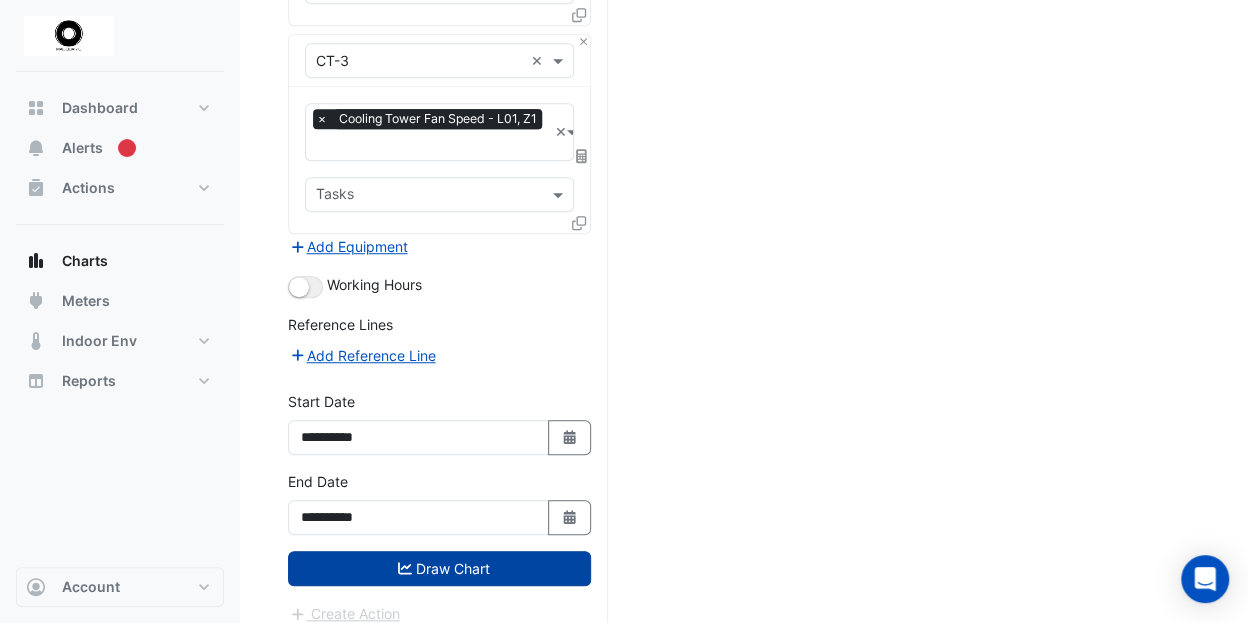 click on "Draw Chart" at bounding box center [439, 568] 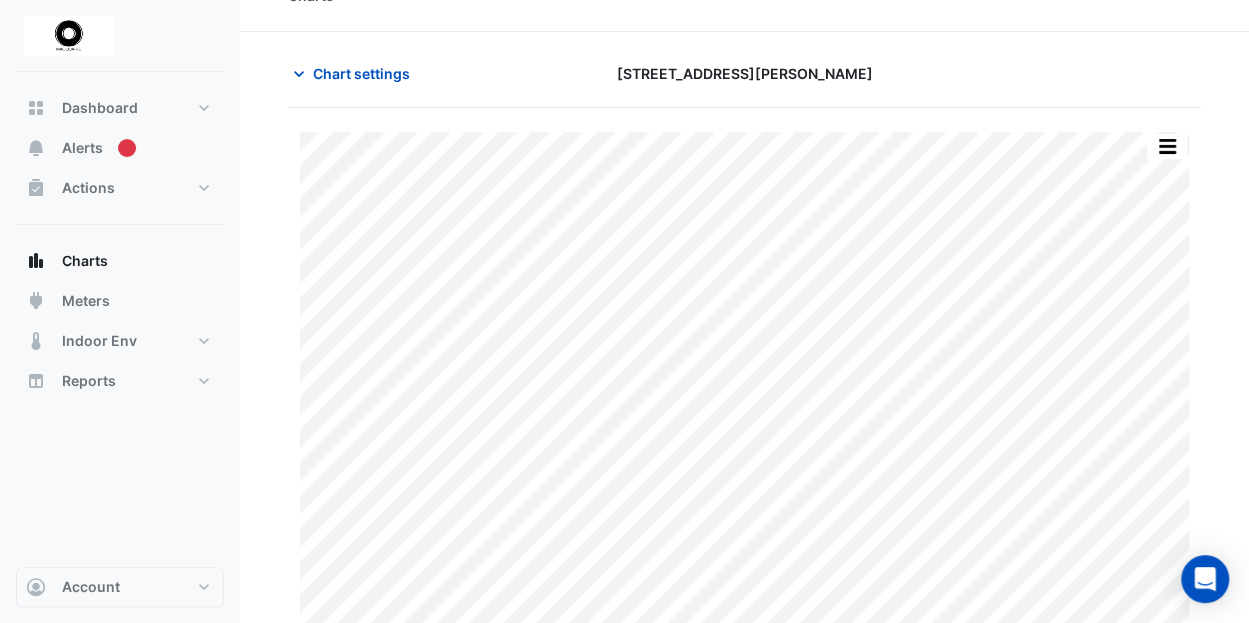 scroll, scrollTop: 62, scrollLeft: 0, axis: vertical 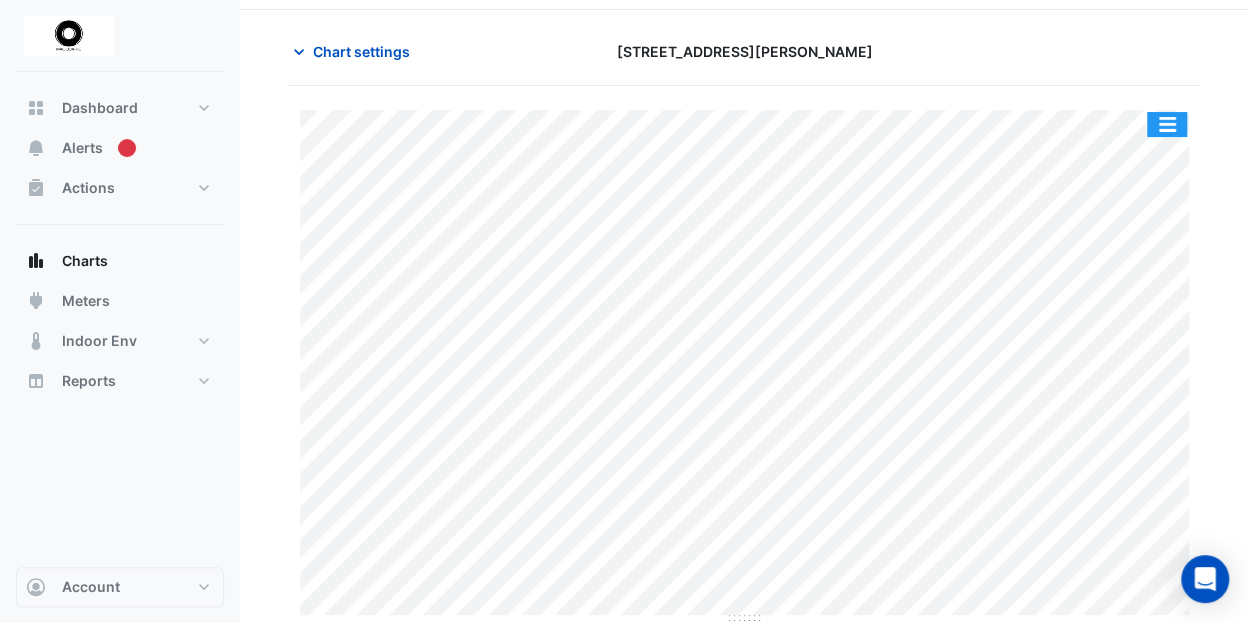 click 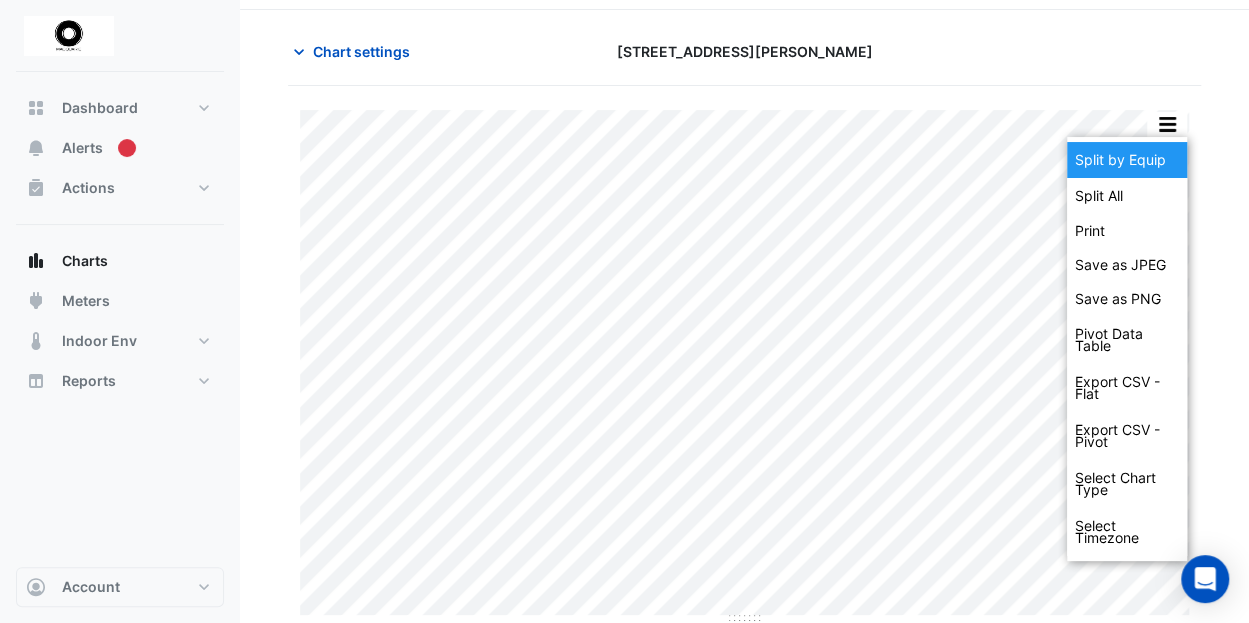 click on "Split by Equip" 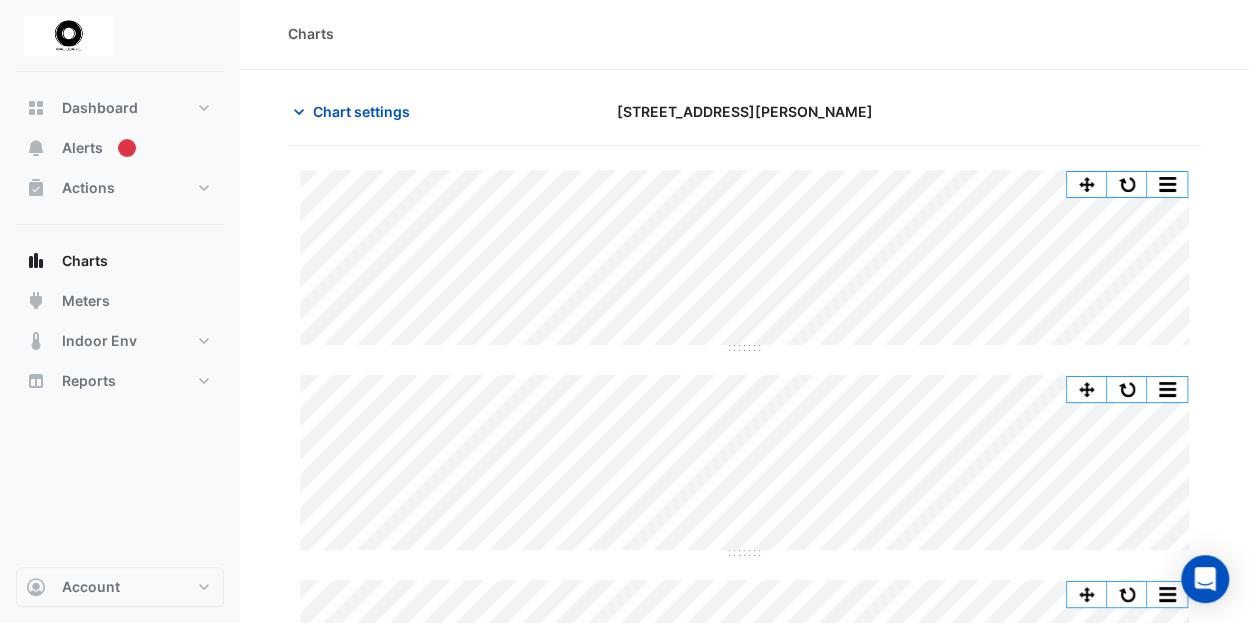scroll, scrollTop: 0, scrollLeft: 0, axis: both 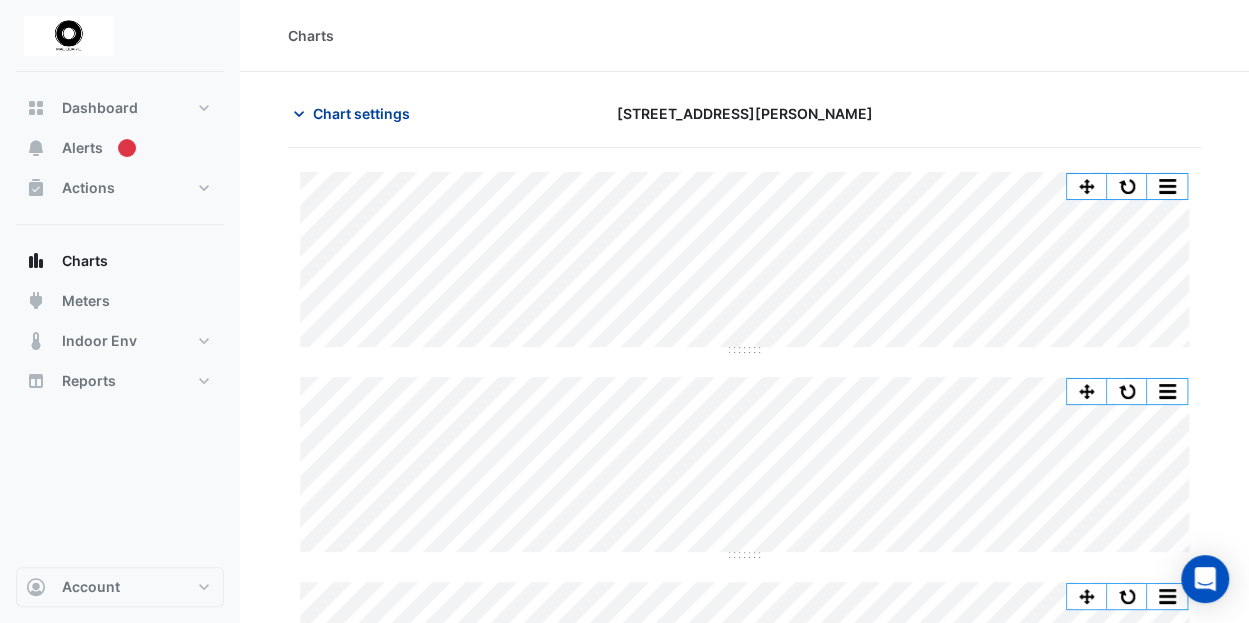click on "Chart settings" 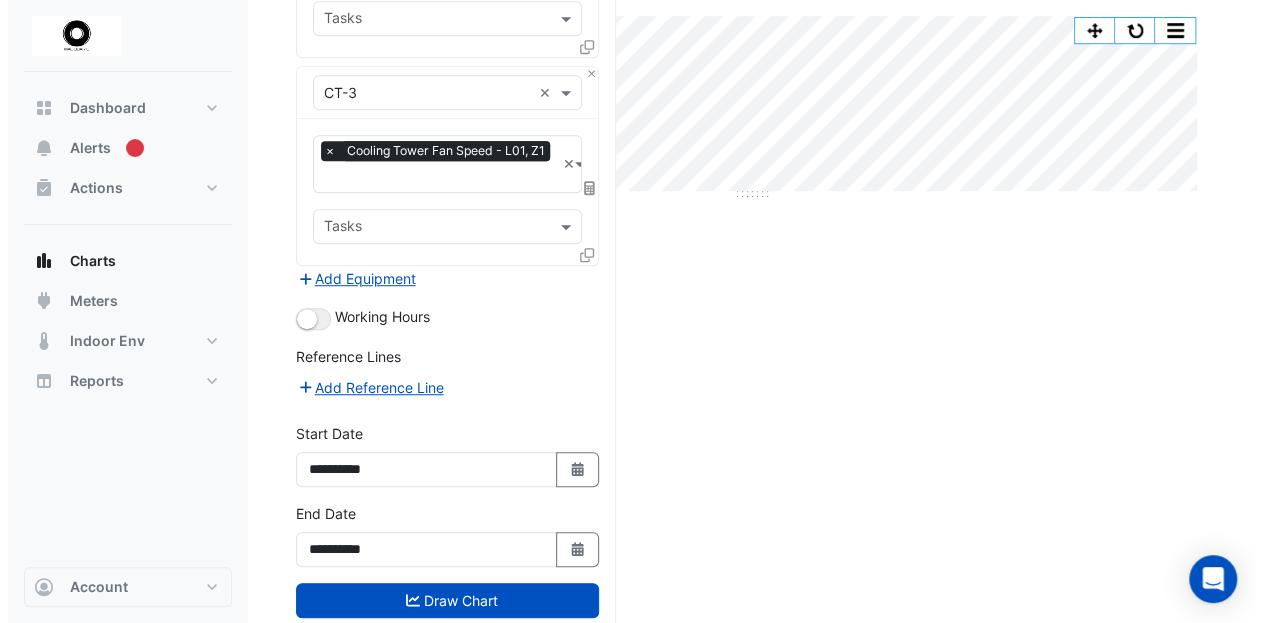 scroll, scrollTop: 598, scrollLeft: 0, axis: vertical 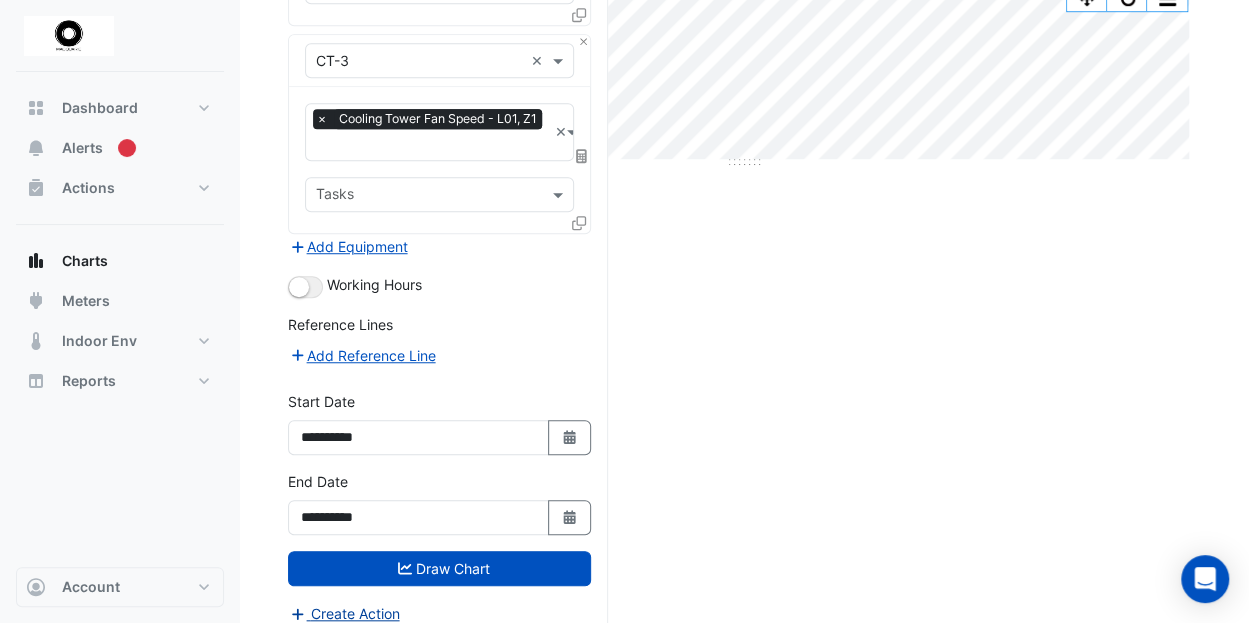 click on "Create Action" at bounding box center (344, 613) 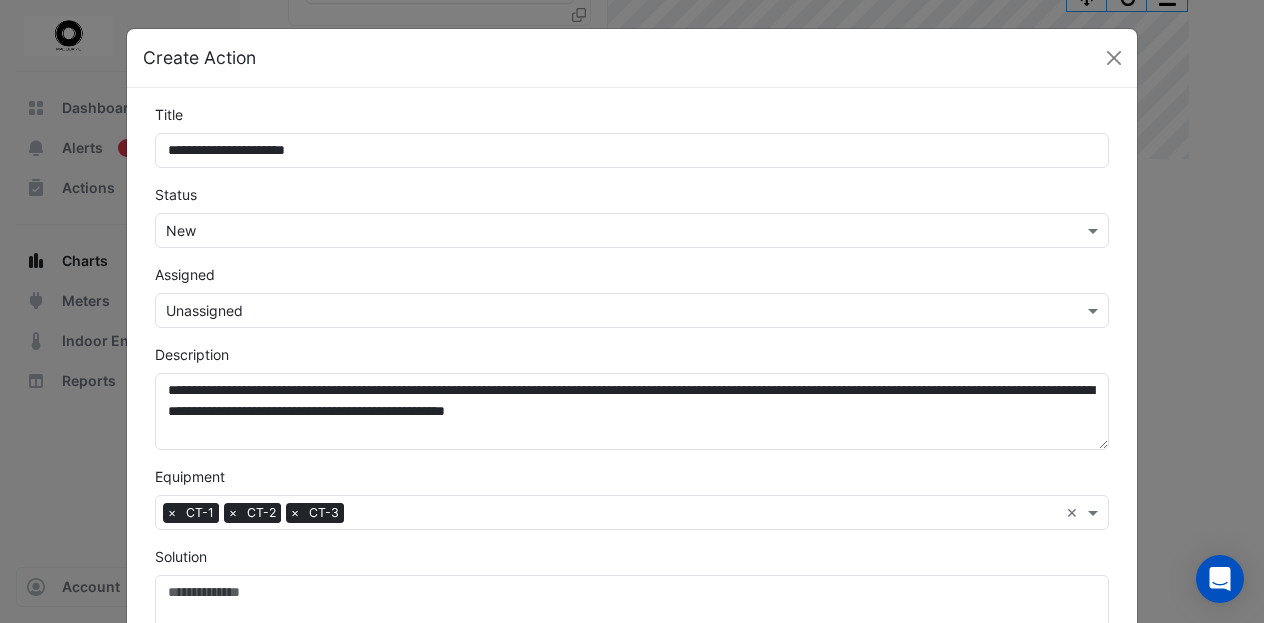 type on "**********" 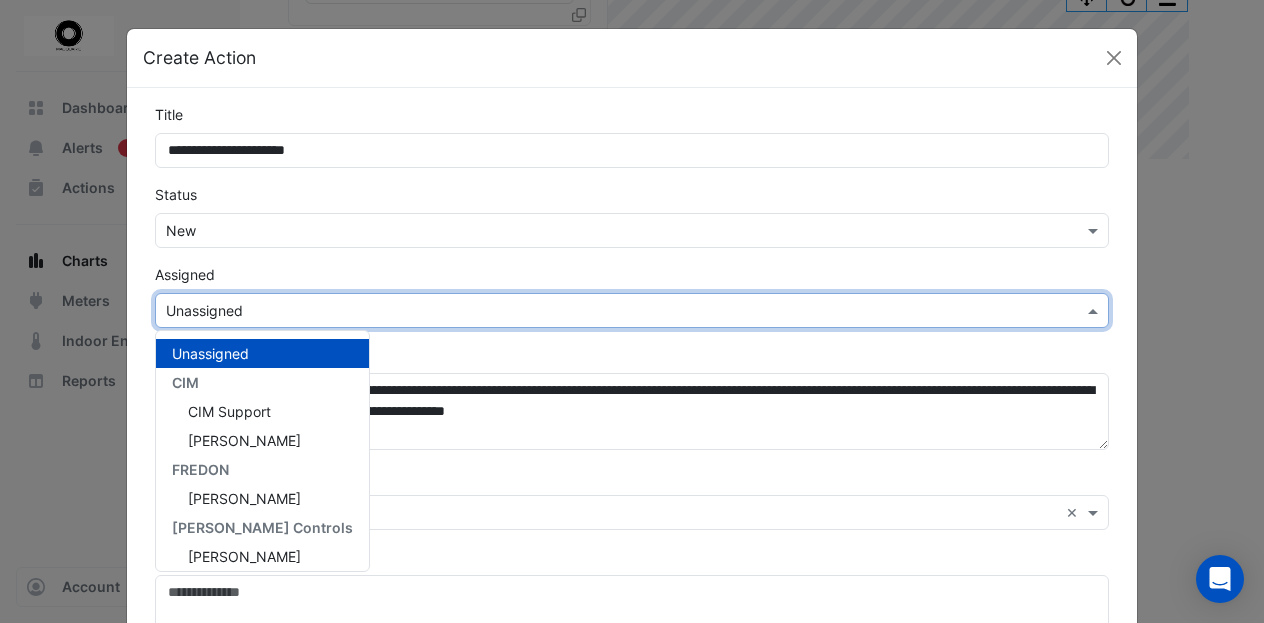 click at bounding box center [611, 311] 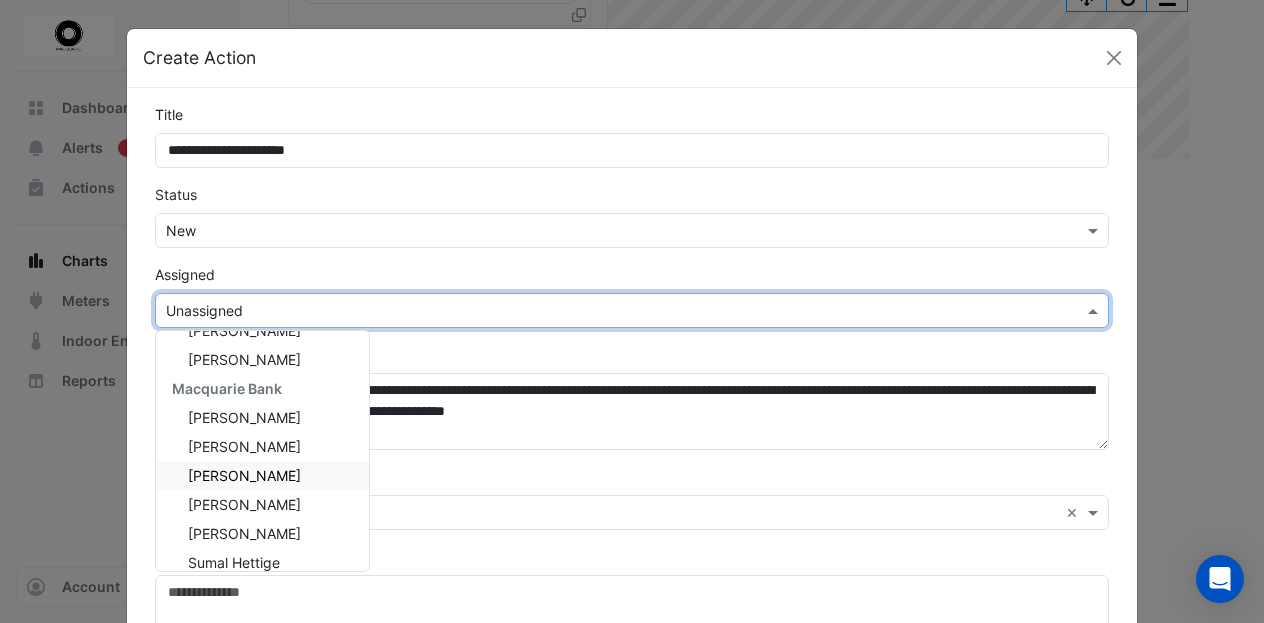 scroll, scrollTop: 240, scrollLeft: 0, axis: vertical 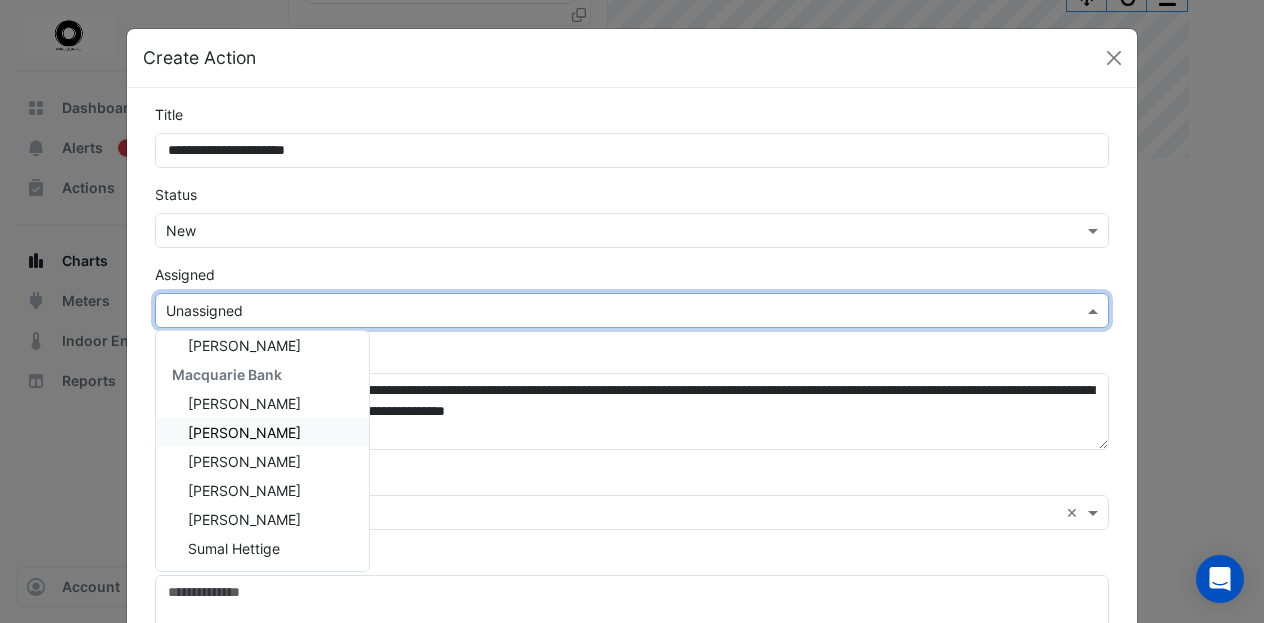 click on "[PERSON_NAME]" at bounding box center [244, 432] 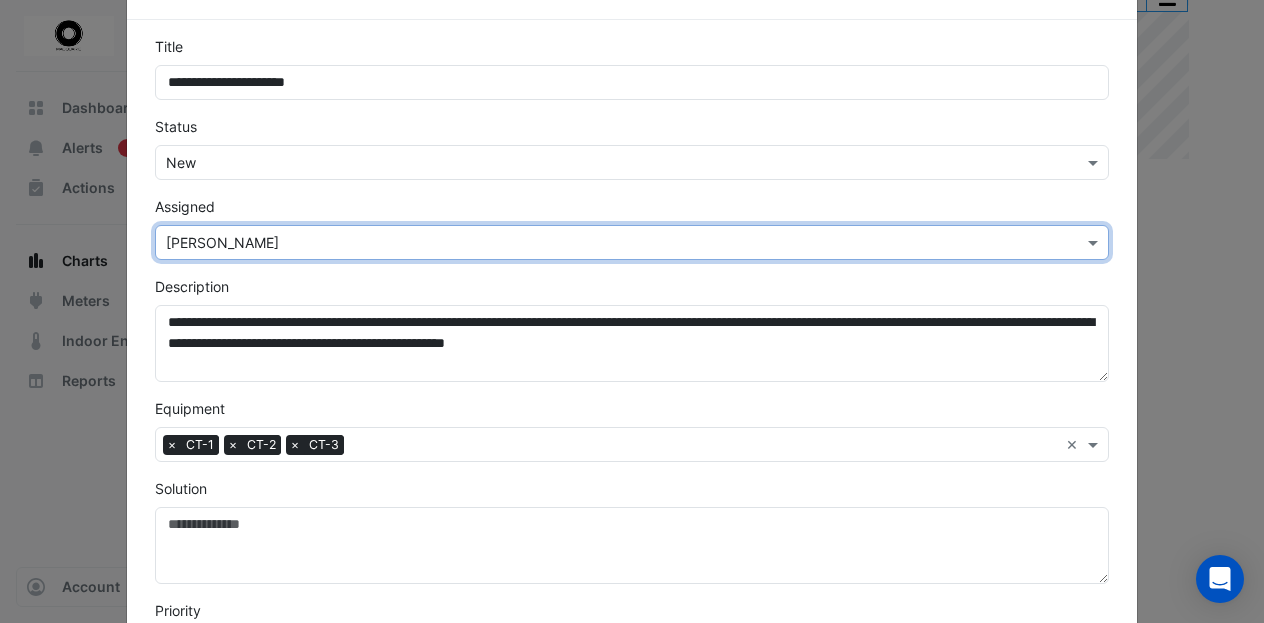 scroll, scrollTop: 100, scrollLeft: 0, axis: vertical 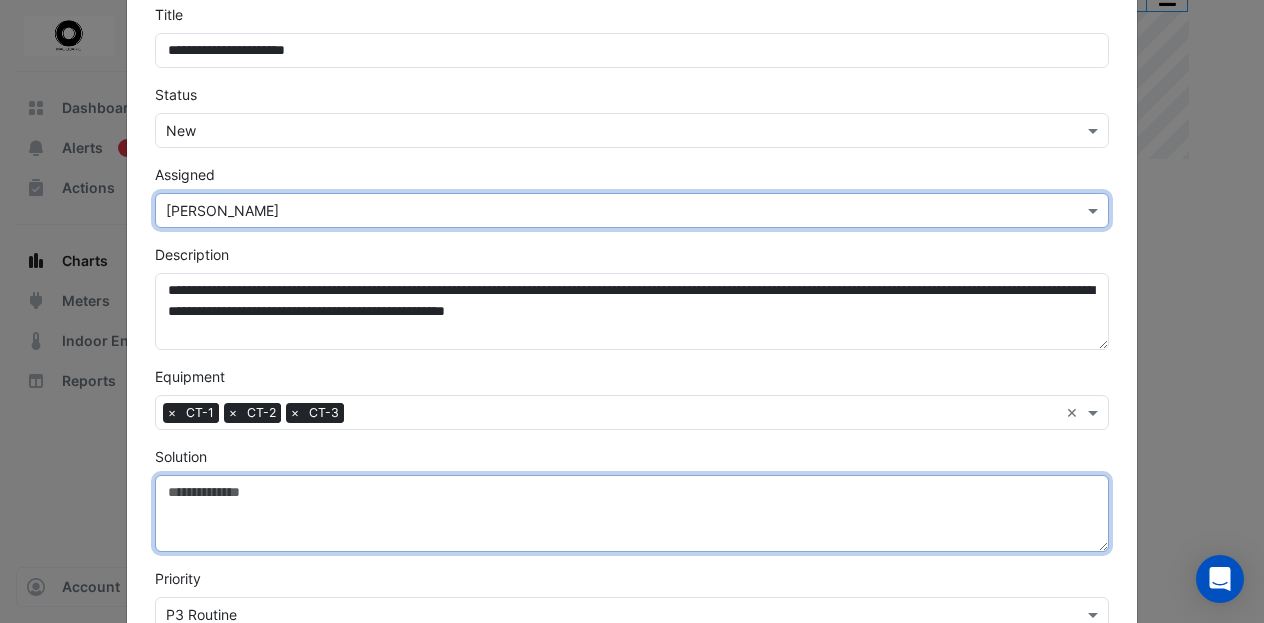 click on "Solution" at bounding box center (631, 513) 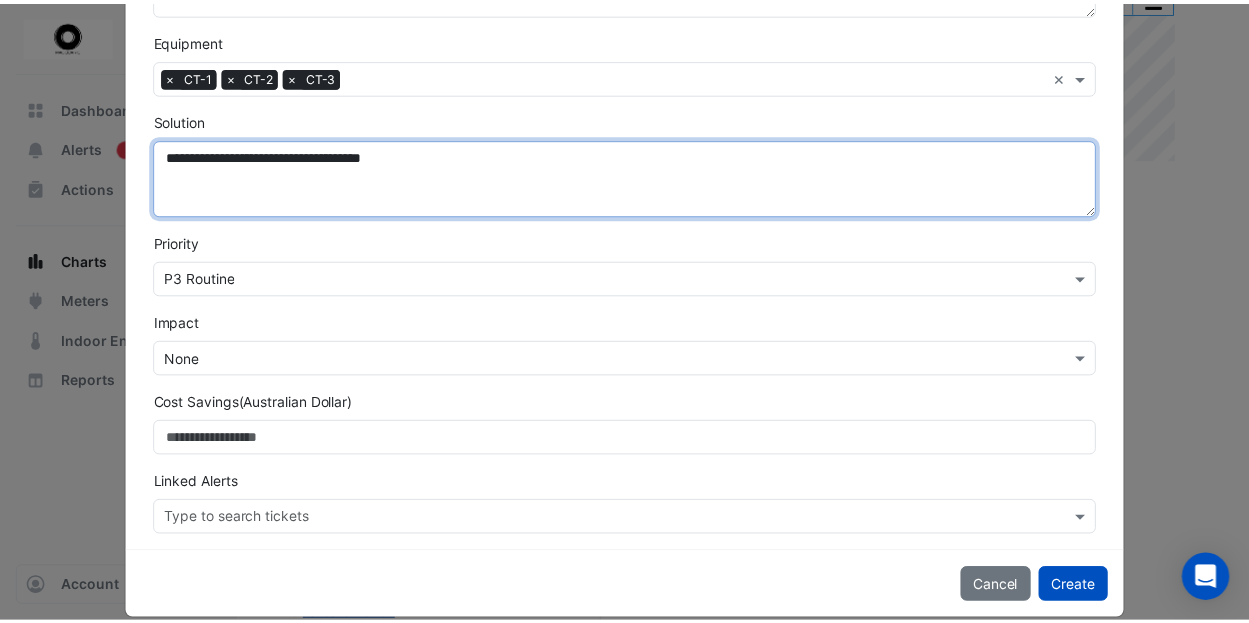 scroll, scrollTop: 457, scrollLeft: 0, axis: vertical 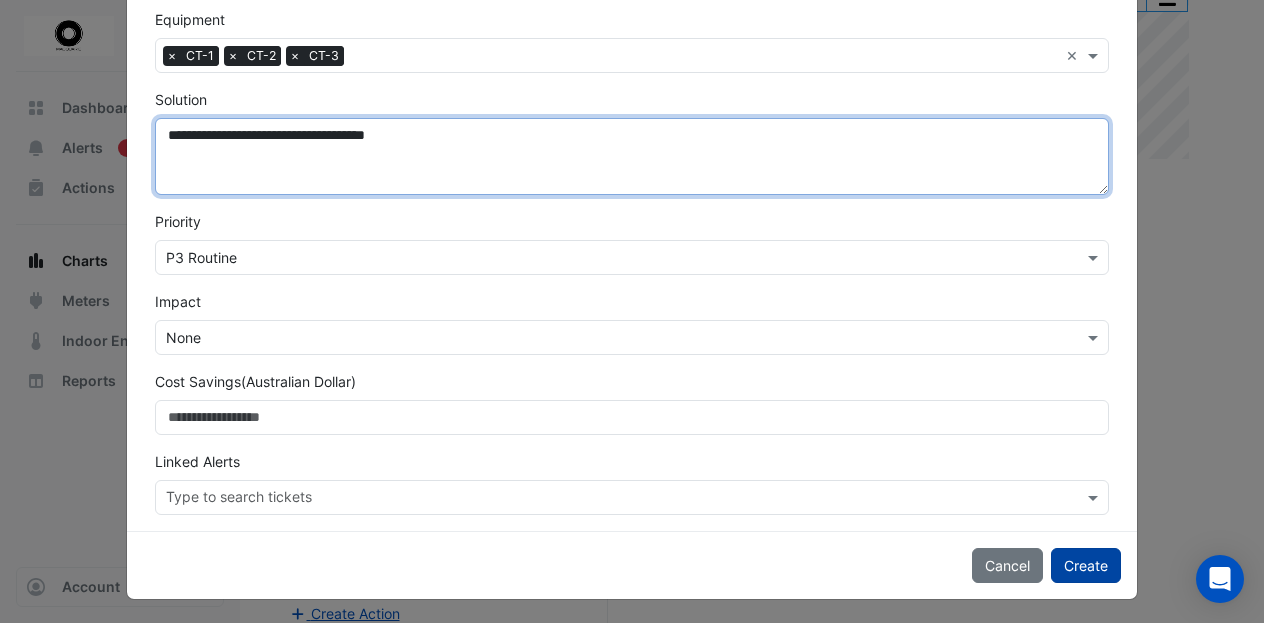 type on "**********" 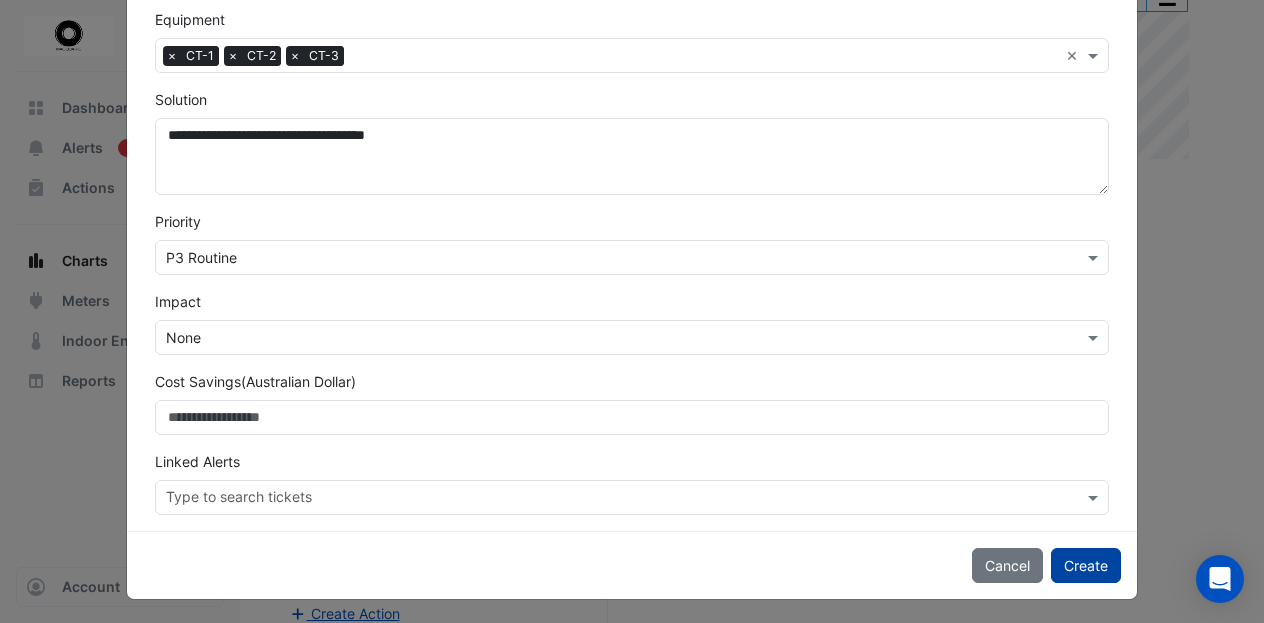 click on "Create" 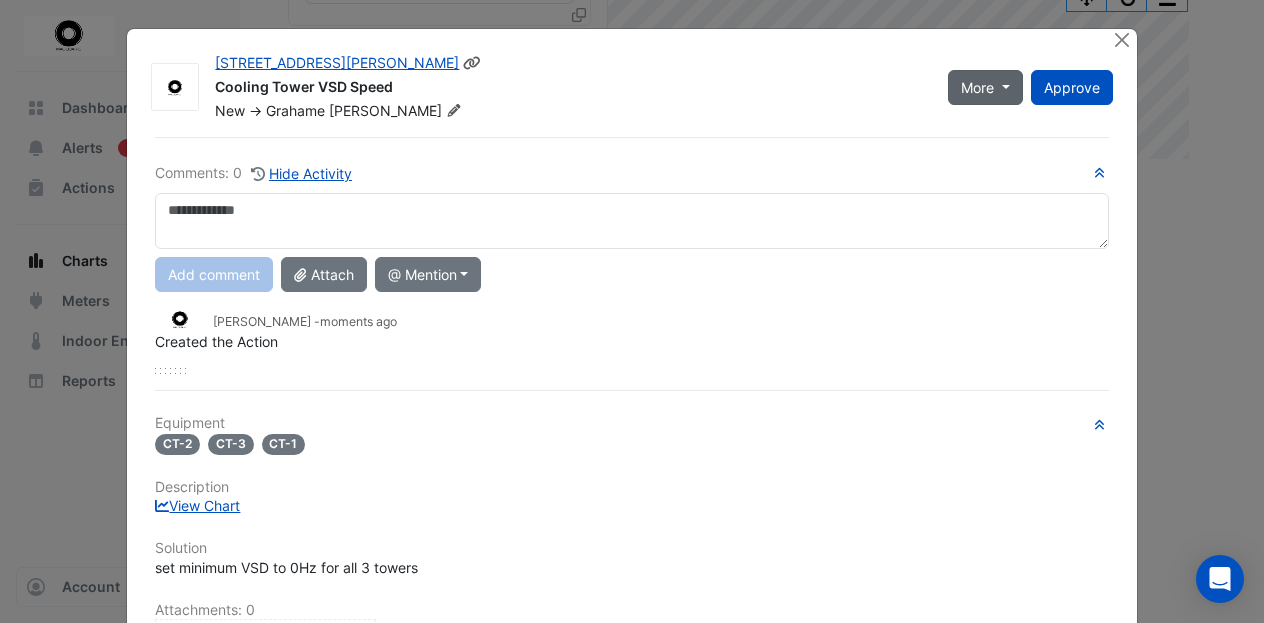 click on "More" at bounding box center [985, 87] 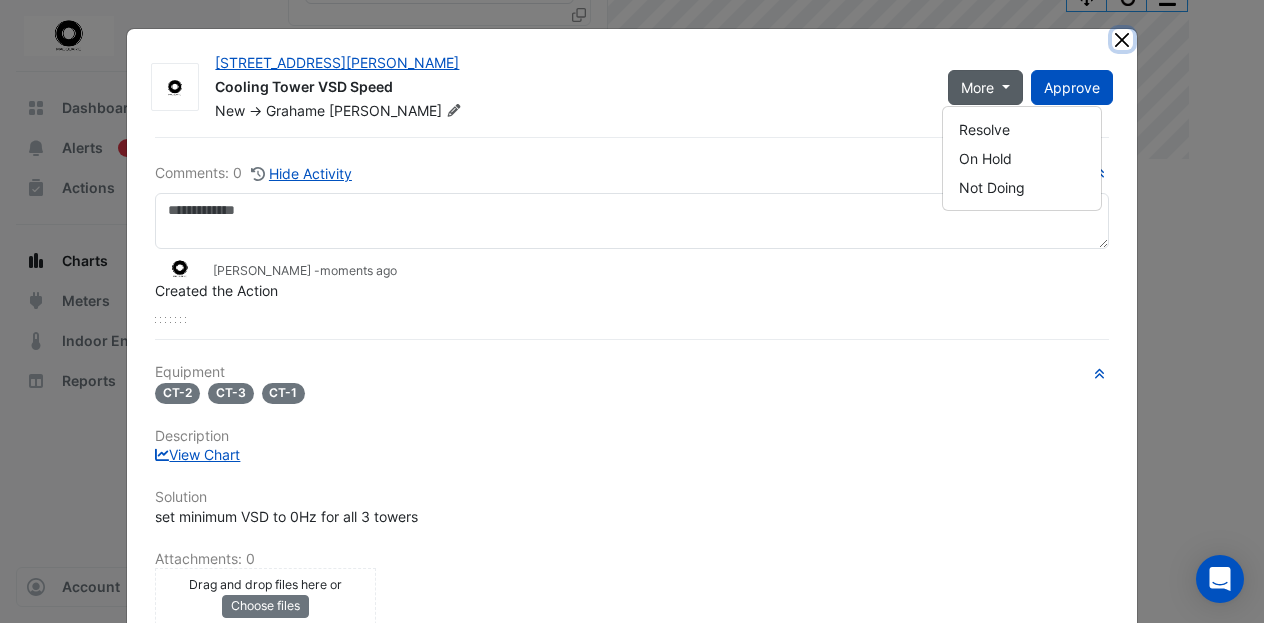 click 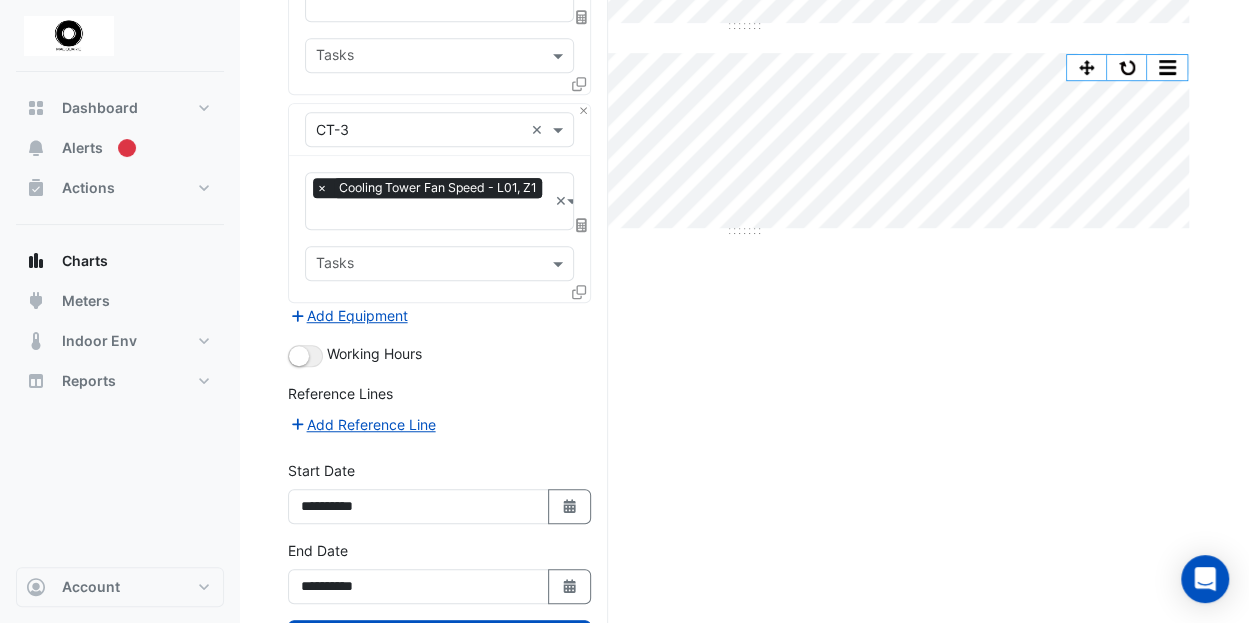 scroll, scrollTop: 498, scrollLeft: 0, axis: vertical 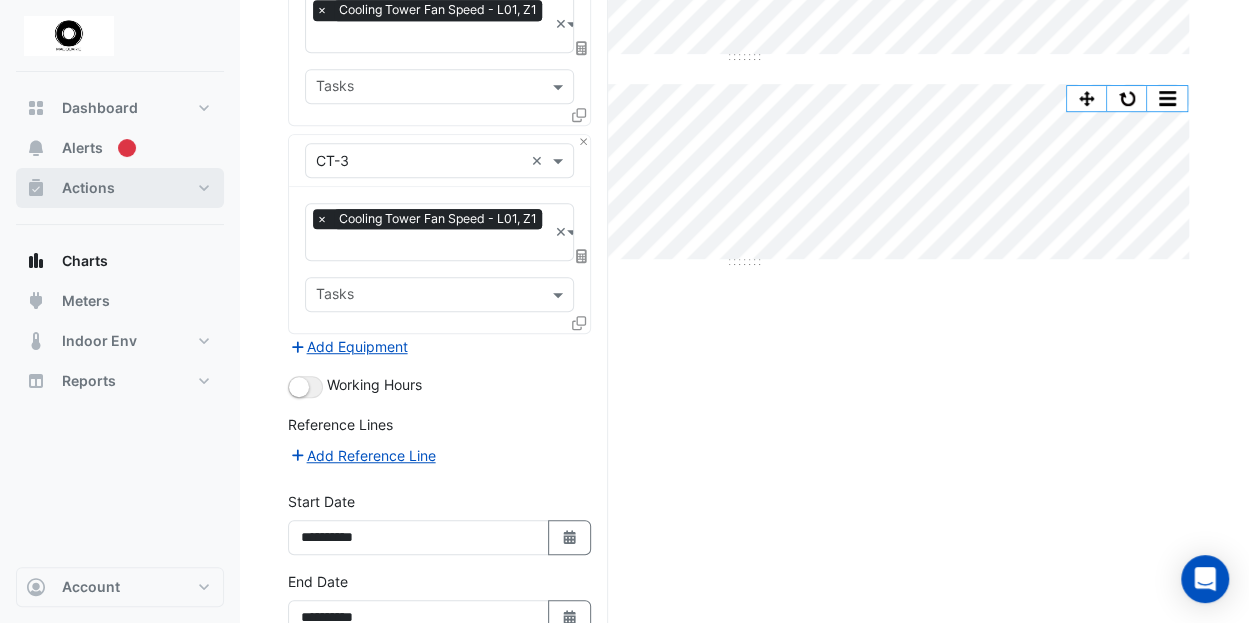 click on "Actions" at bounding box center (120, 188) 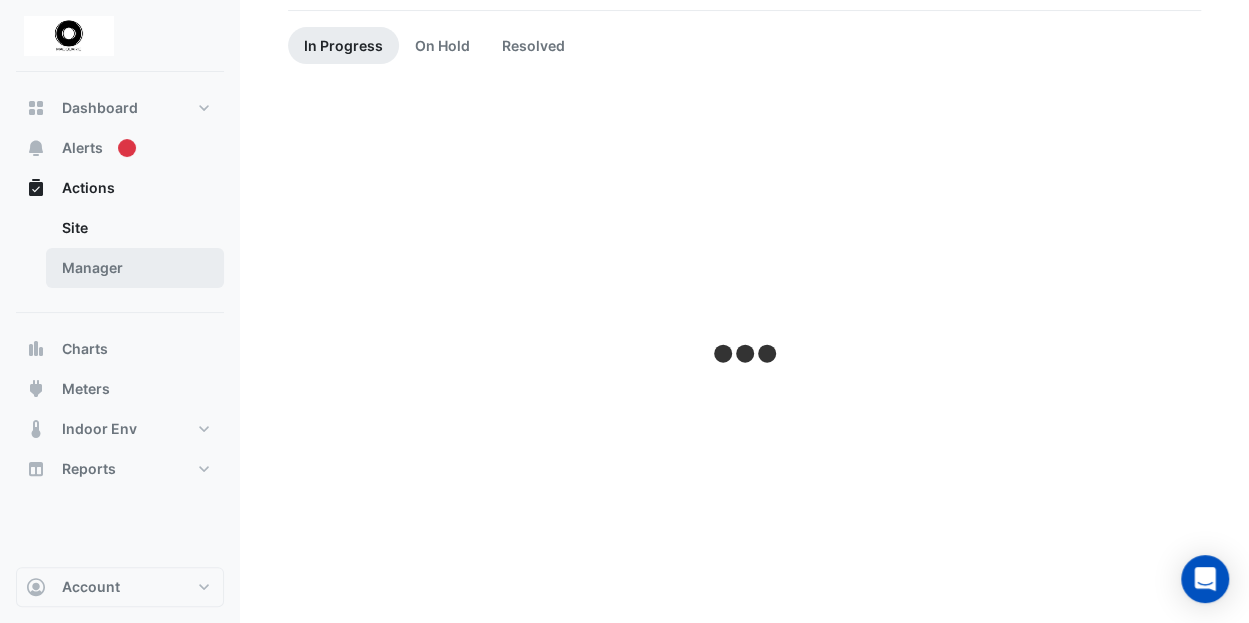 scroll, scrollTop: 0, scrollLeft: 0, axis: both 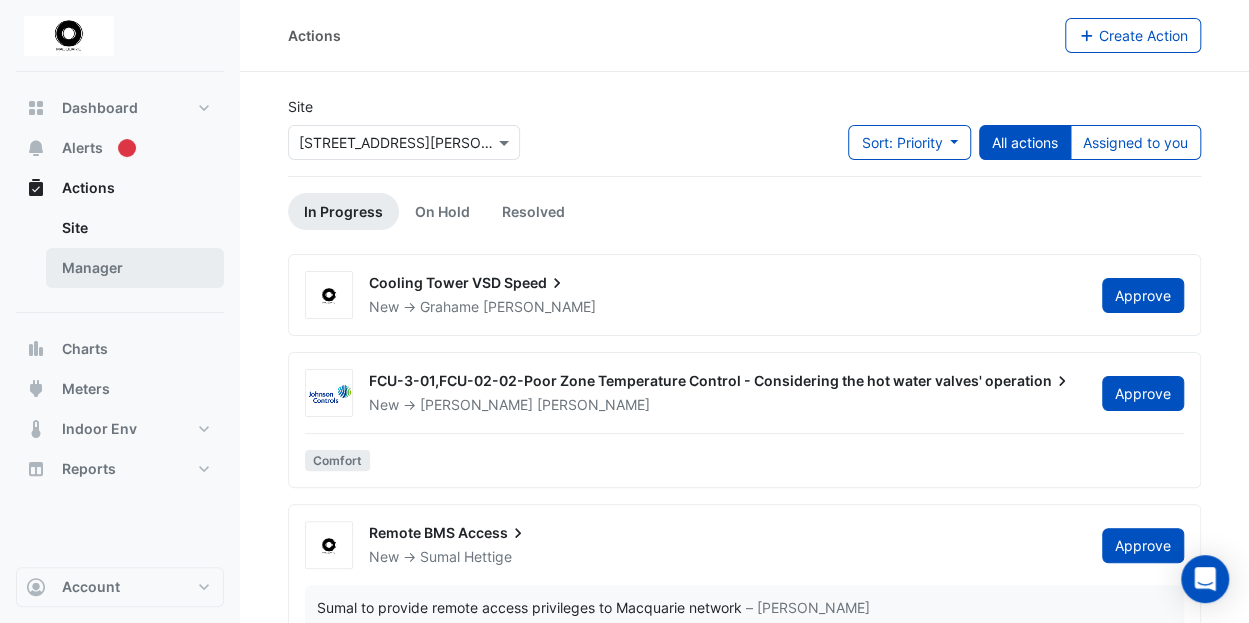click on "Manager" at bounding box center [135, 268] 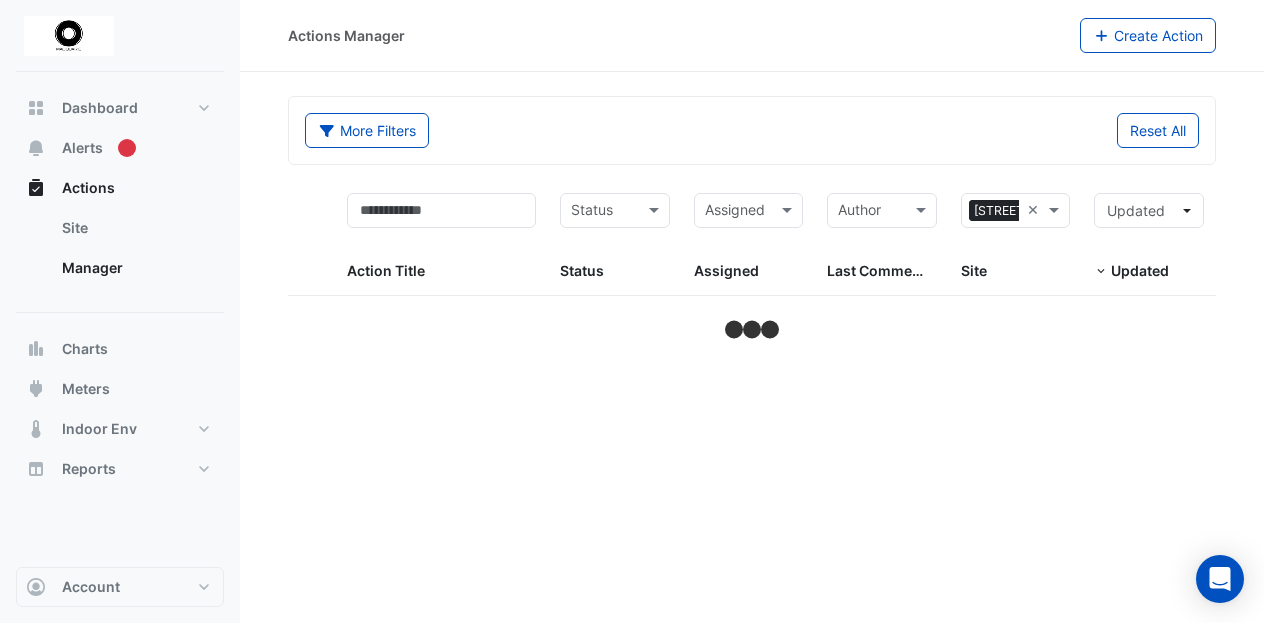 select on "**" 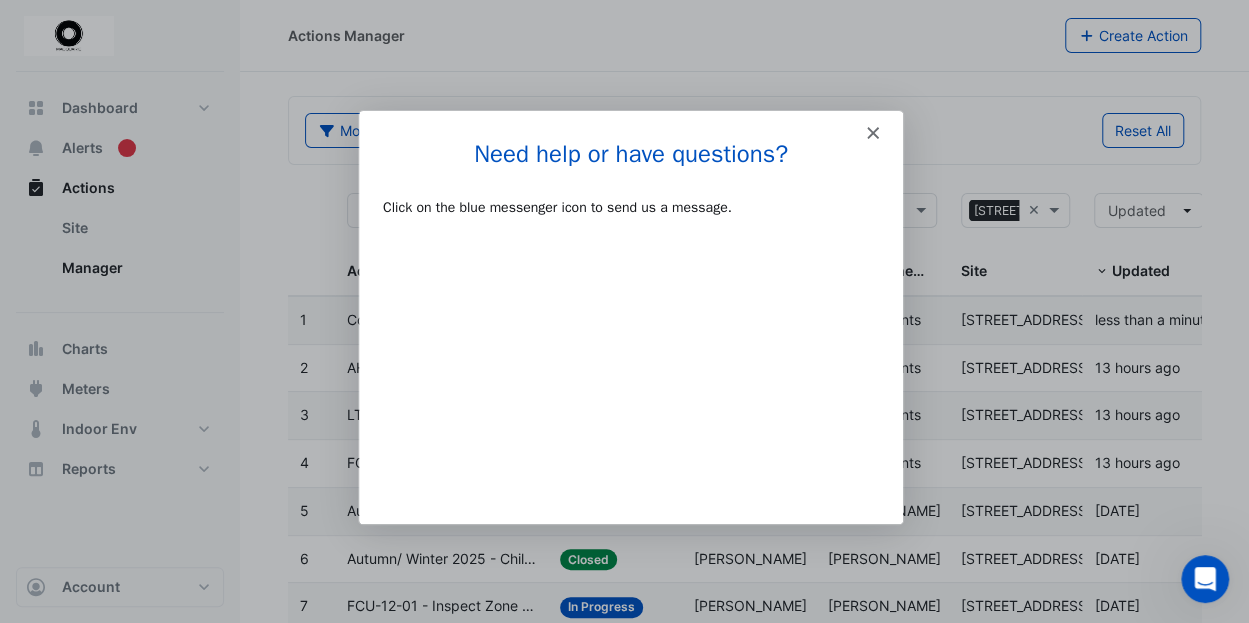 scroll, scrollTop: 0, scrollLeft: 0, axis: both 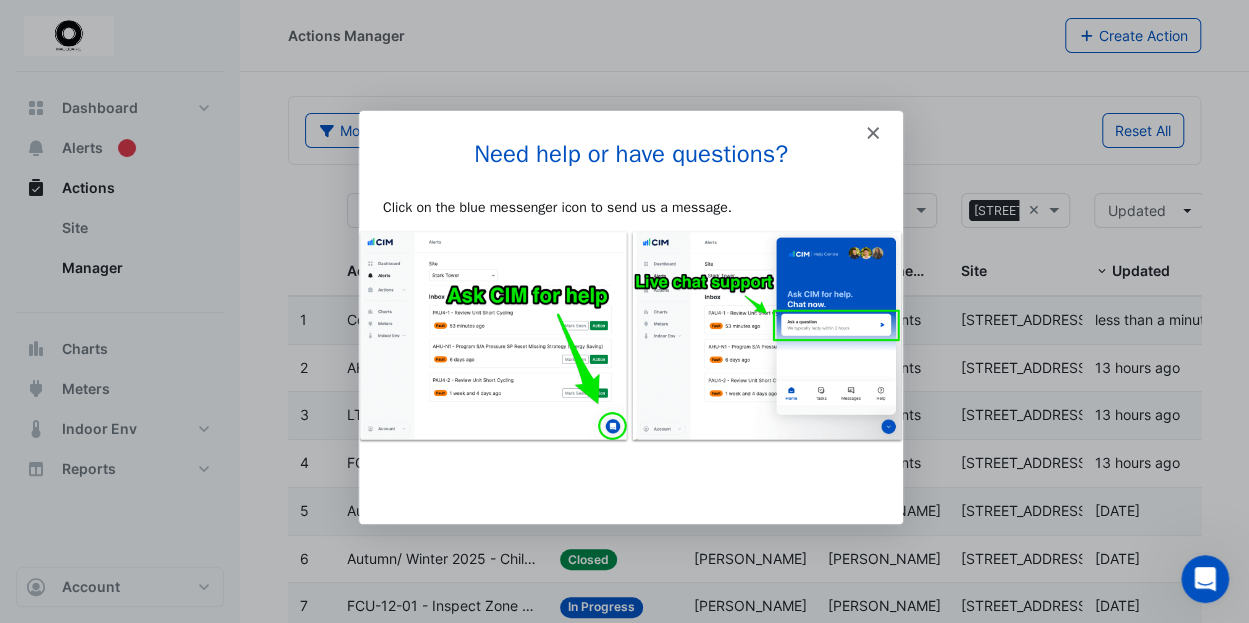 click 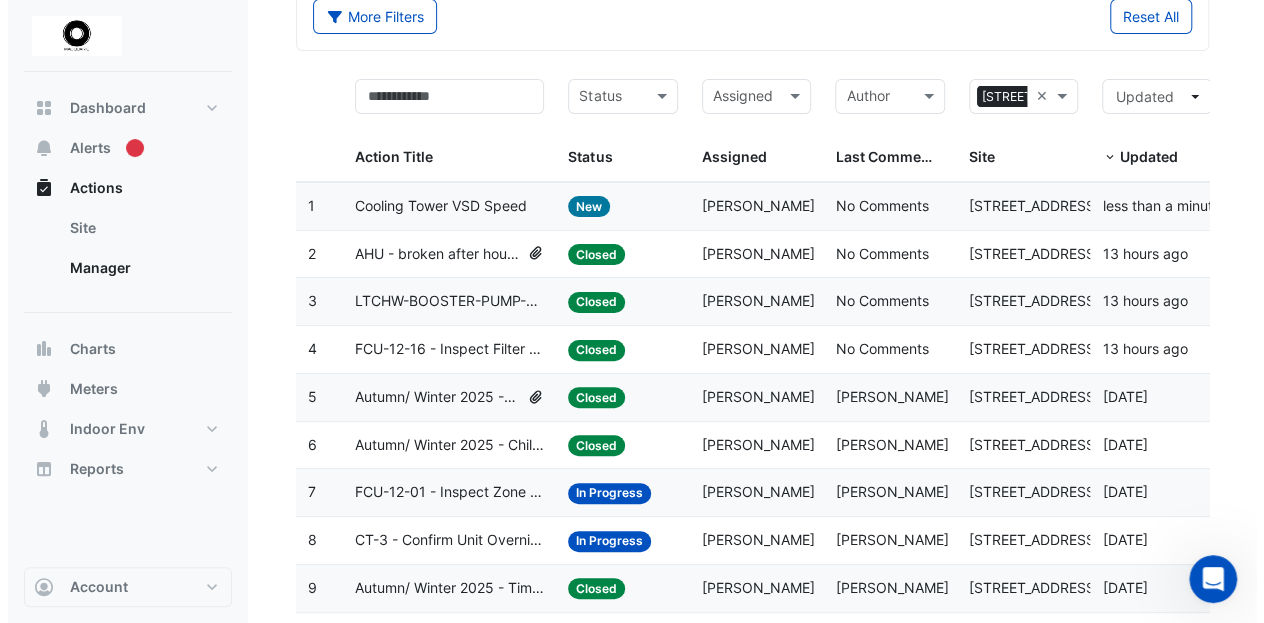 scroll, scrollTop: 300, scrollLeft: 0, axis: vertical 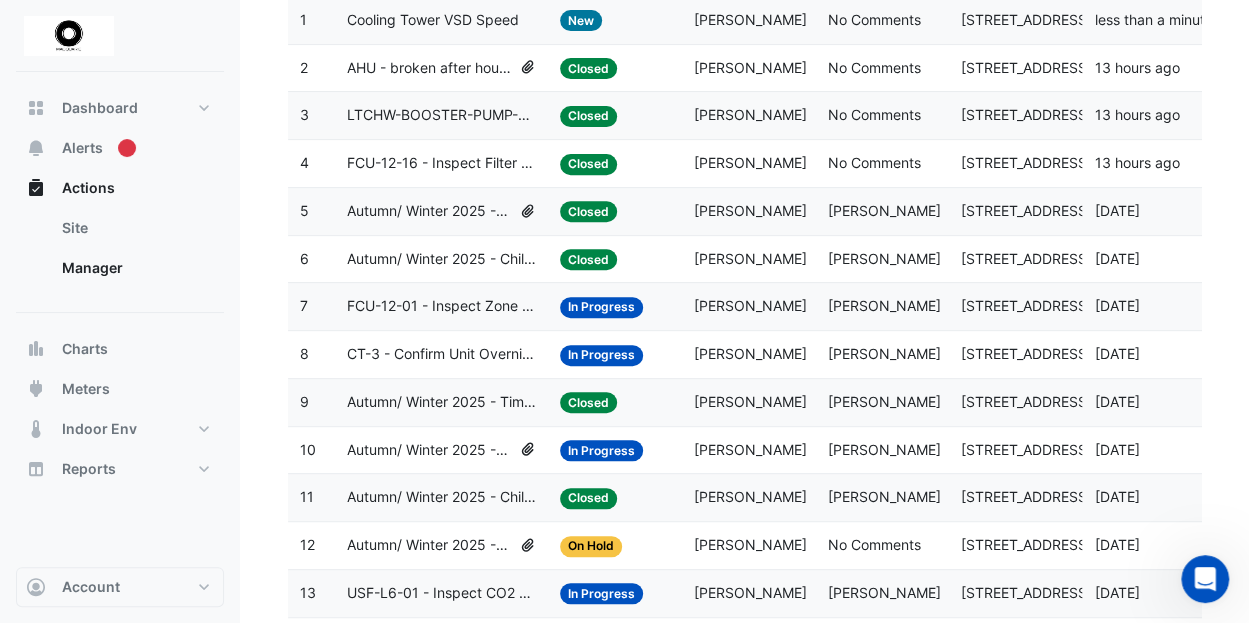click on "FCU-12-01 - Inspect Zone Temp Broken Sensor" 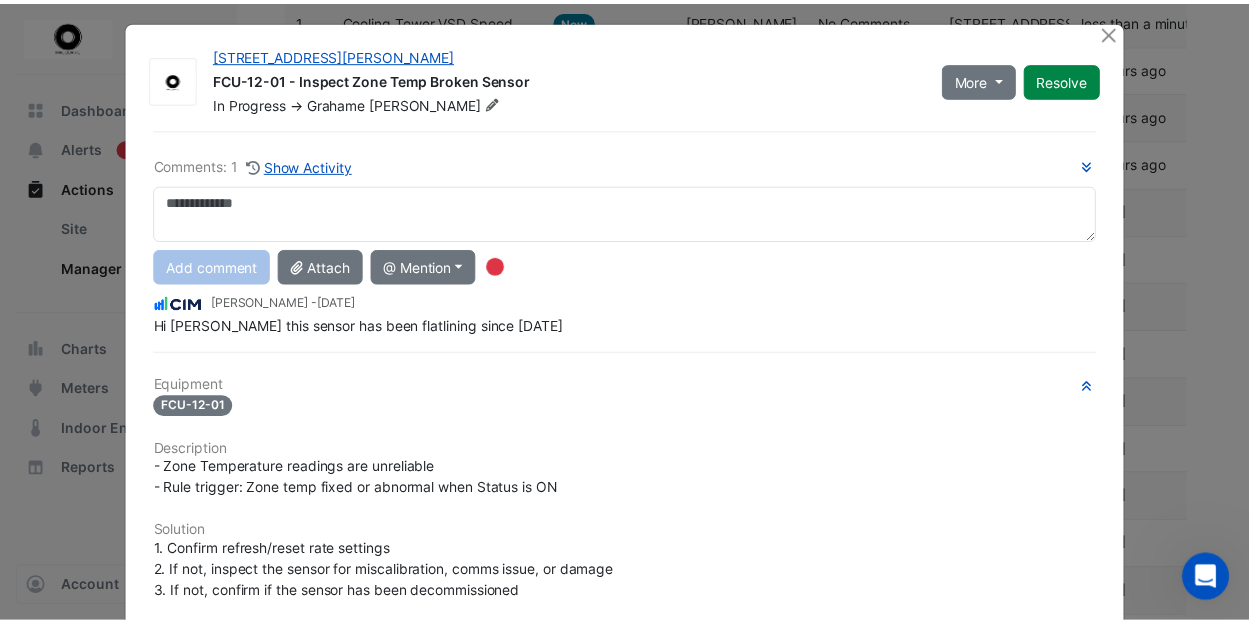 scroll, scrollTop: 0, scrollLeft: 0, axis: both 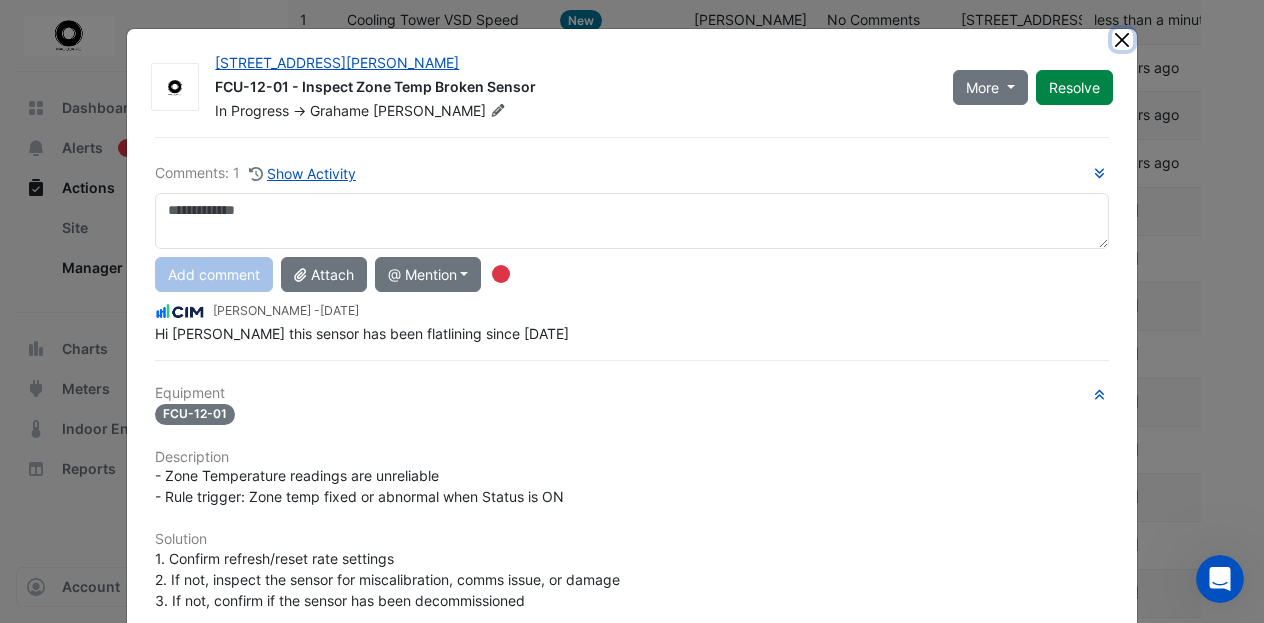 click 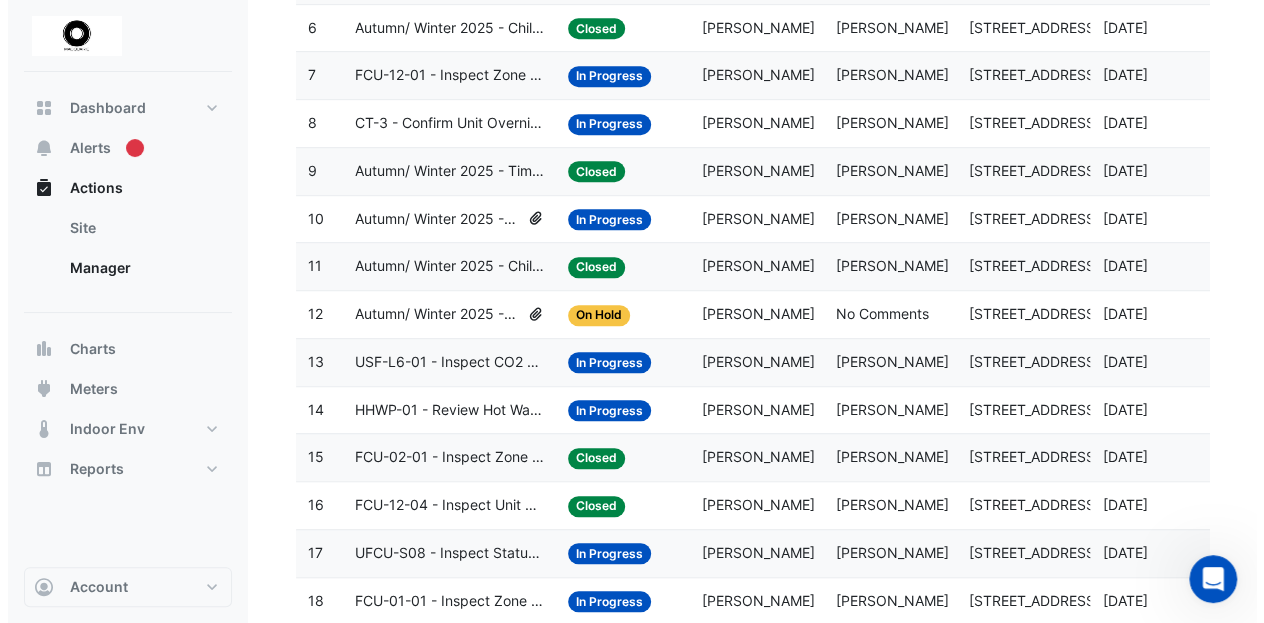 scroll, scrollTop: 500, scrollLeft: 0, axis: vertical 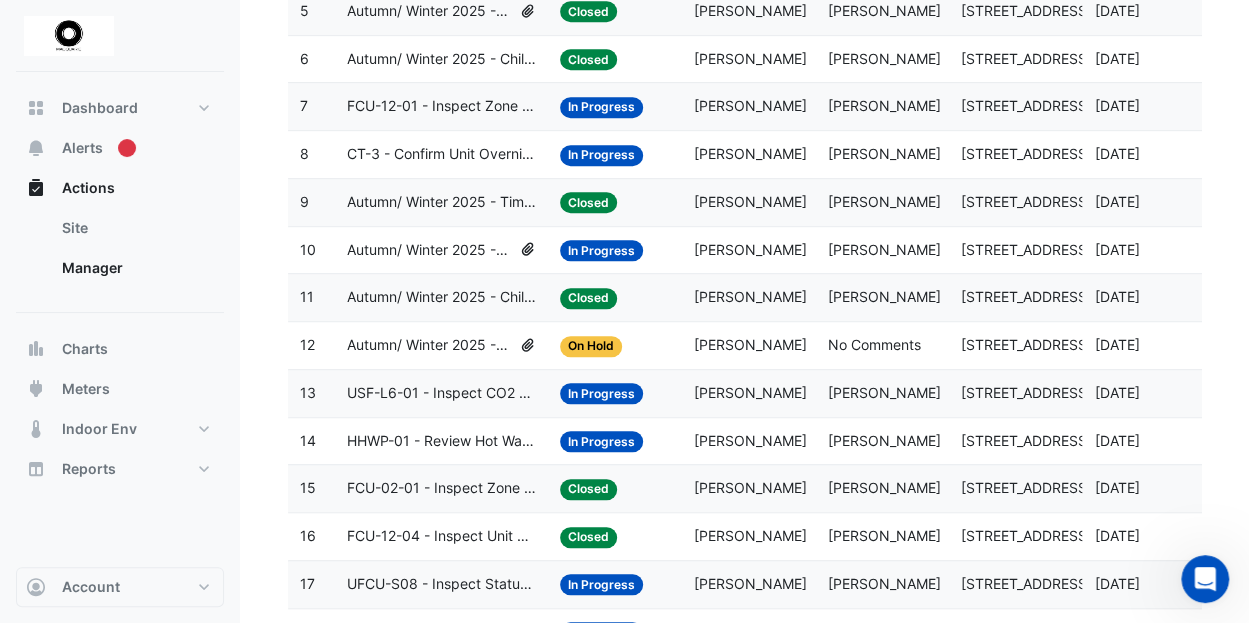 click on "CT-3 - Confirm Unit Overnight Operation (Energy Waste)" 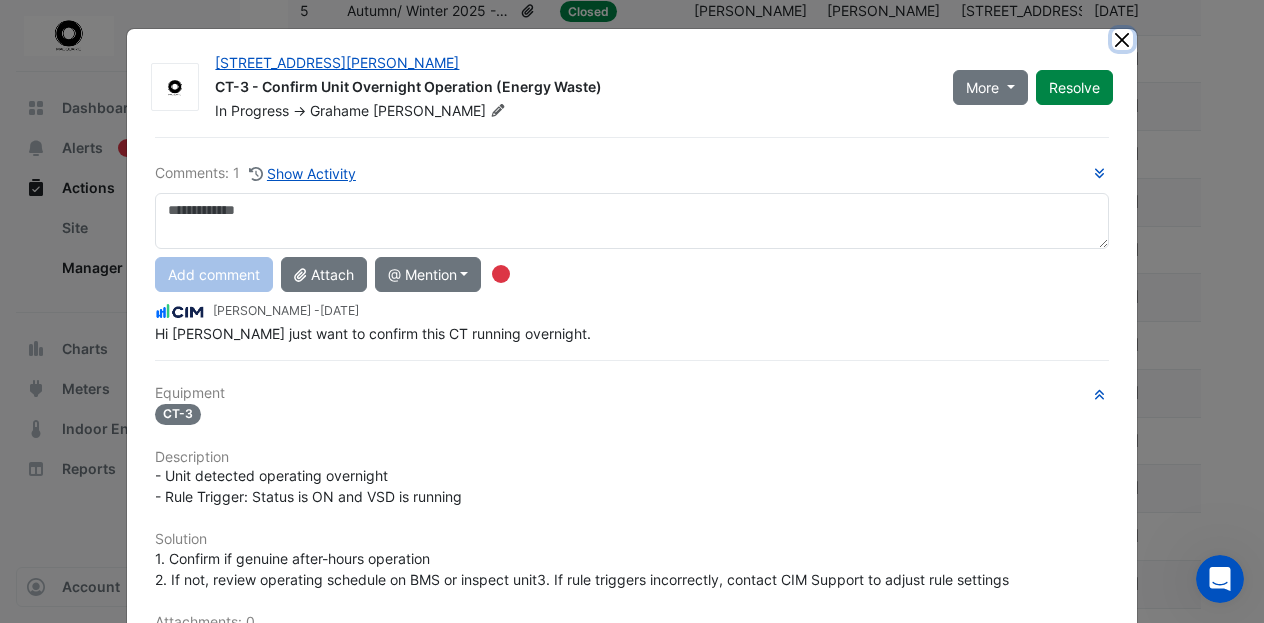 click 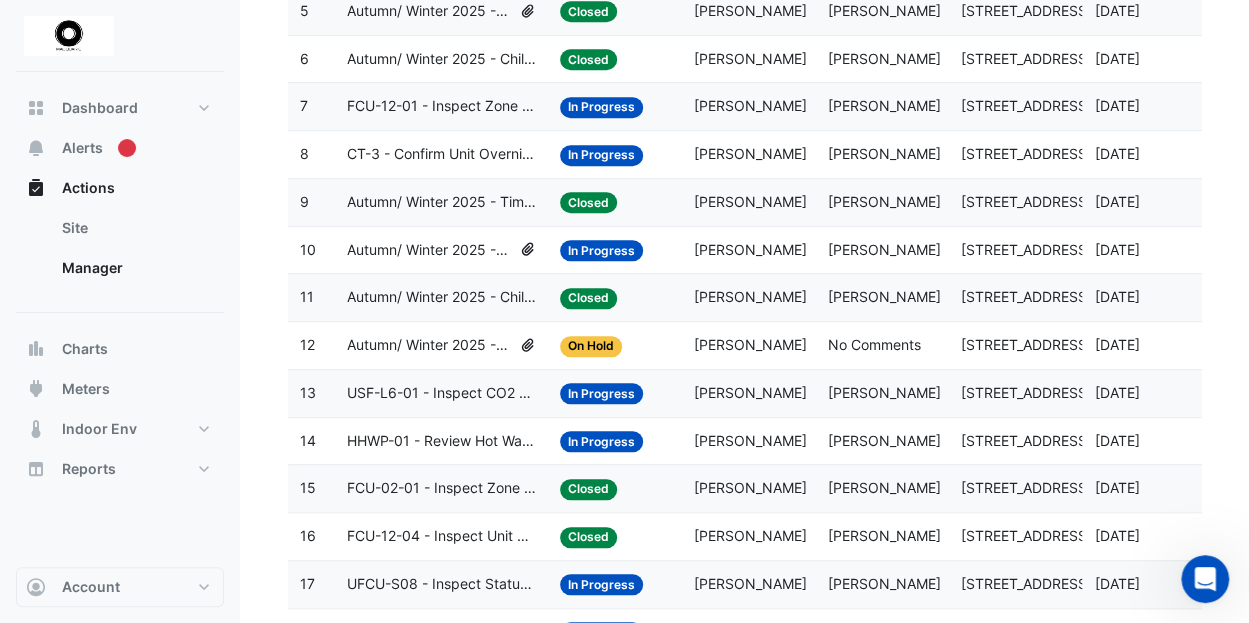 click on "USF-L6-01 - Inspect CO2 Broken Sensor" 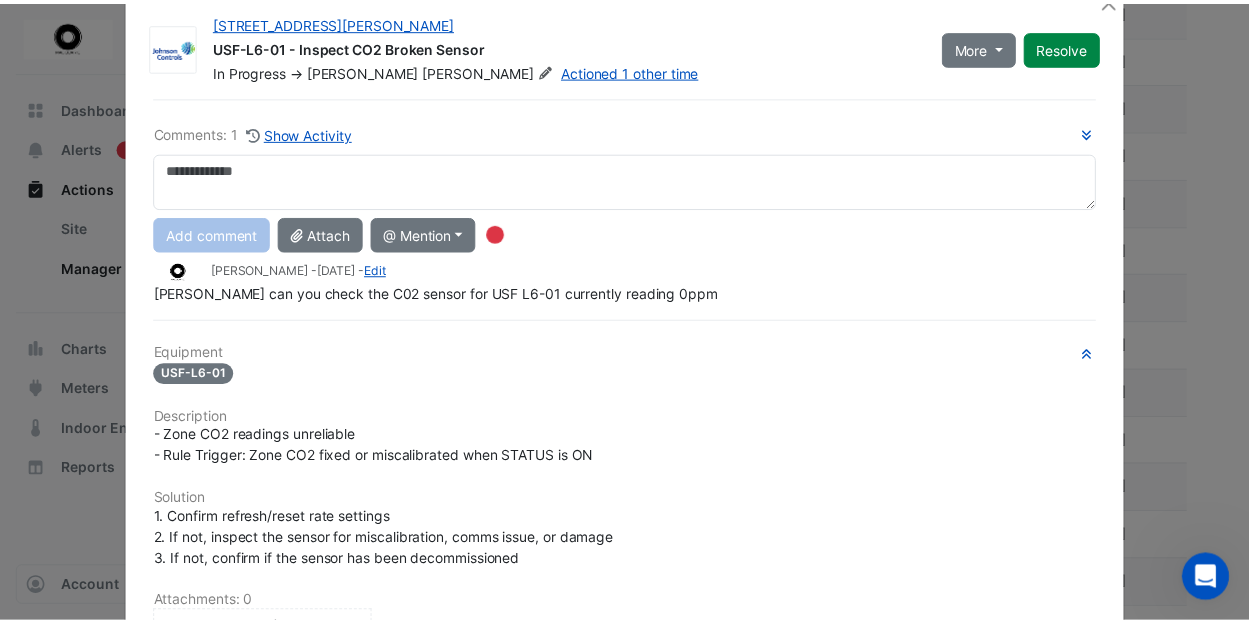 scroll, scrollTop: 0, scrollLeft: 0, axis: both 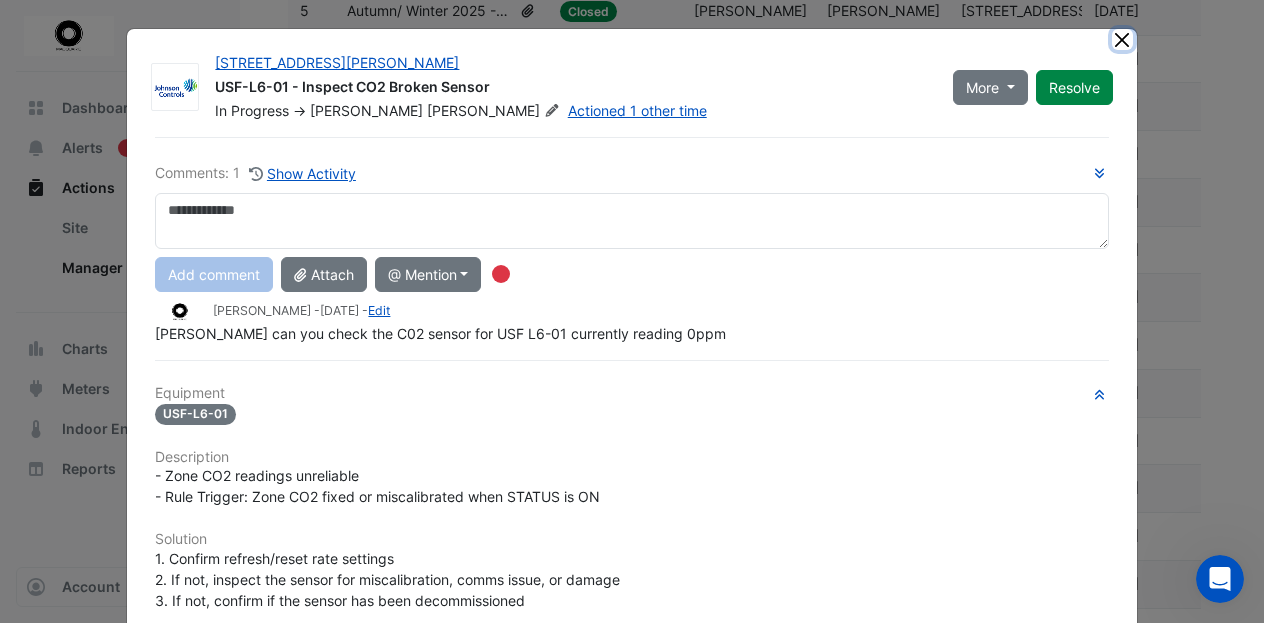 click 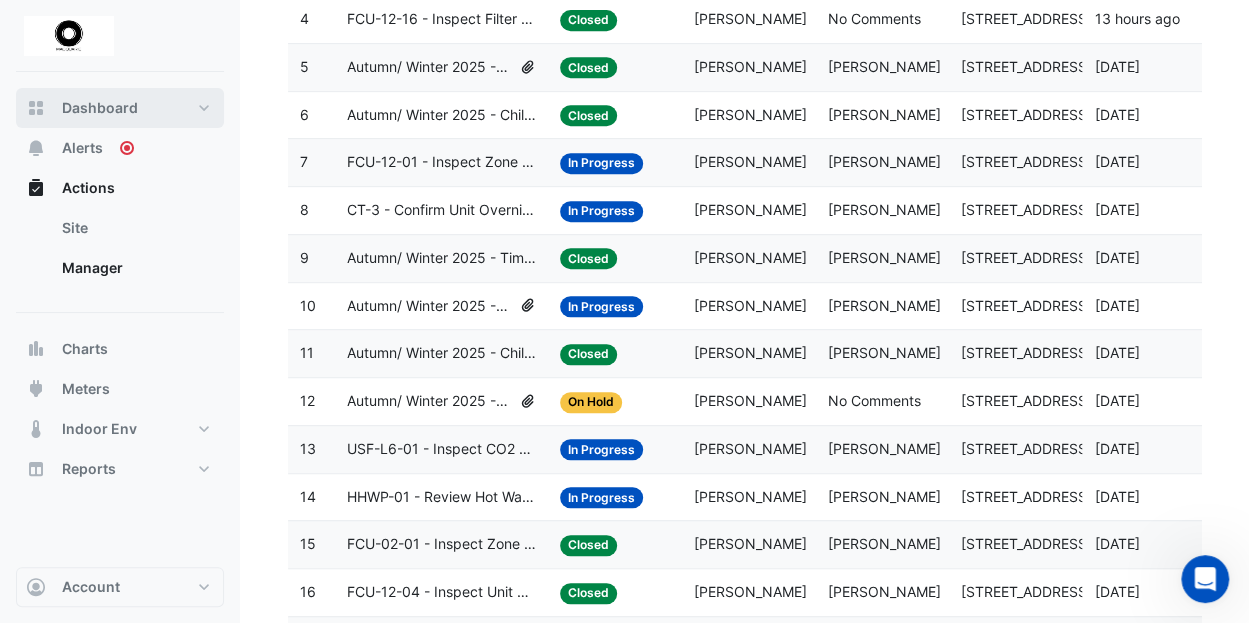 scroll, scrollTop: 400, scrollLeft: 0, axis: vertical 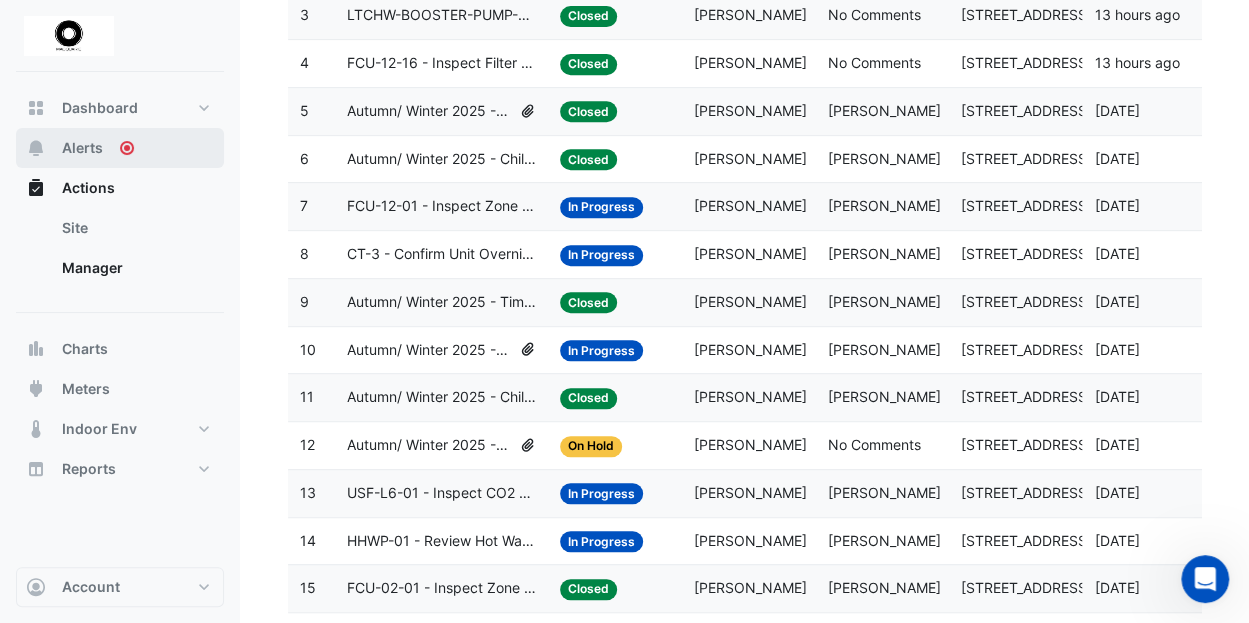 click on "Alerts" at bounding box center [82, 148] 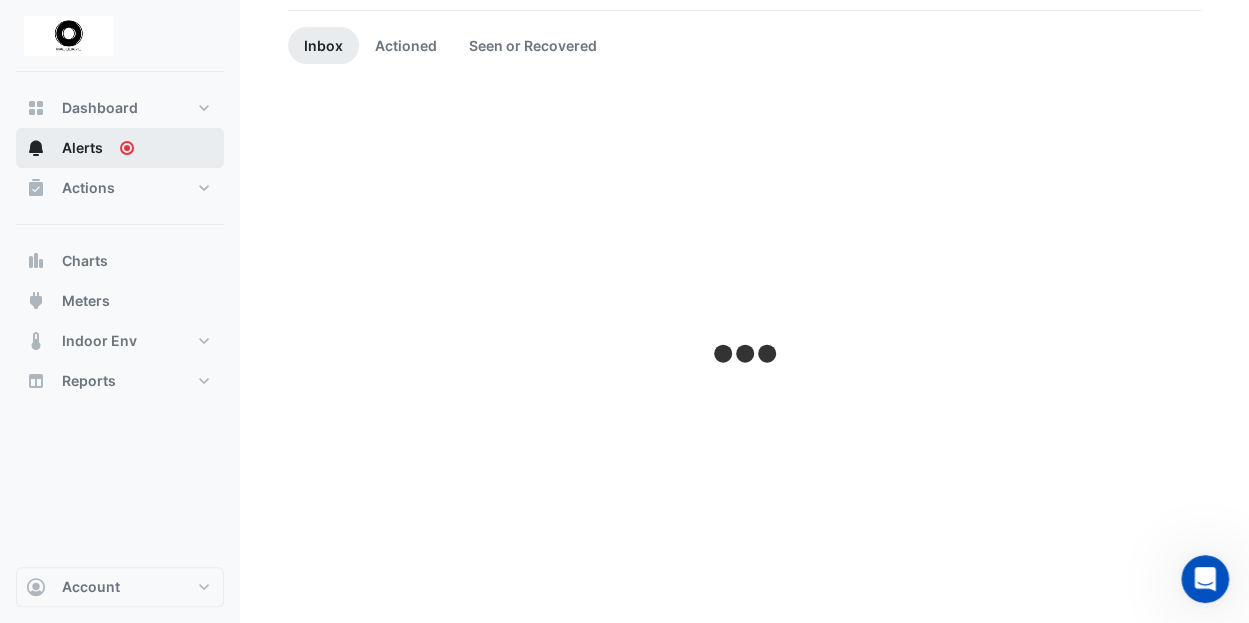 scroll, scrollTop: 0, scrollLeft: 0, axis: both 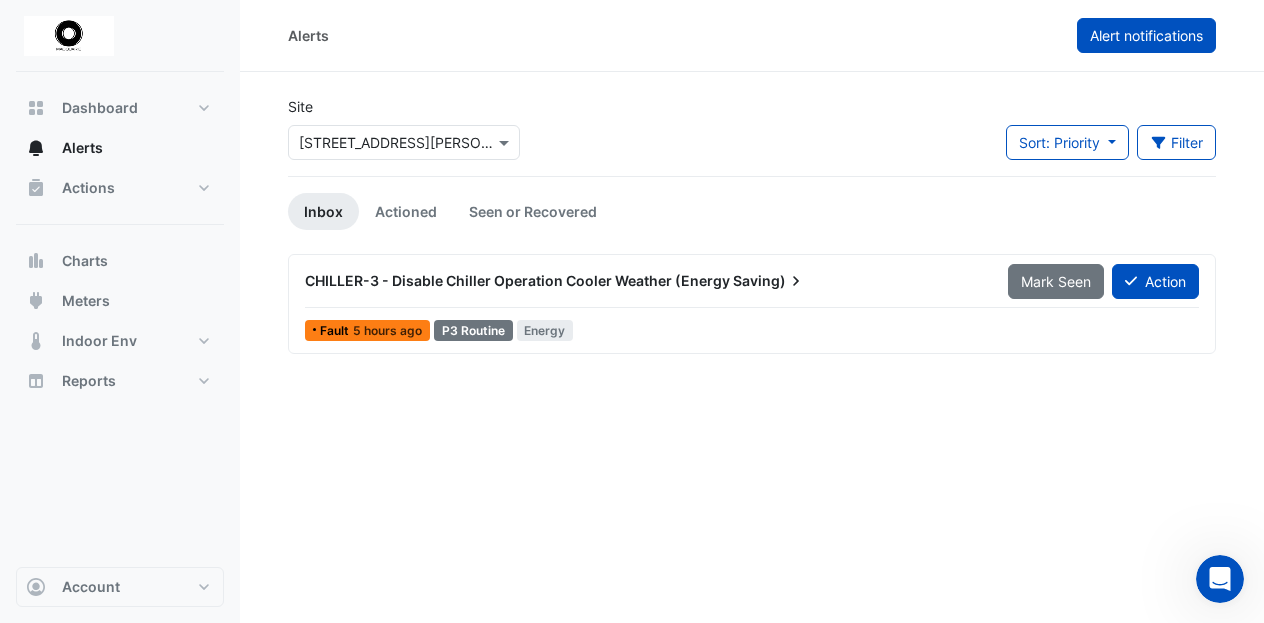 click on "Alert notifications" 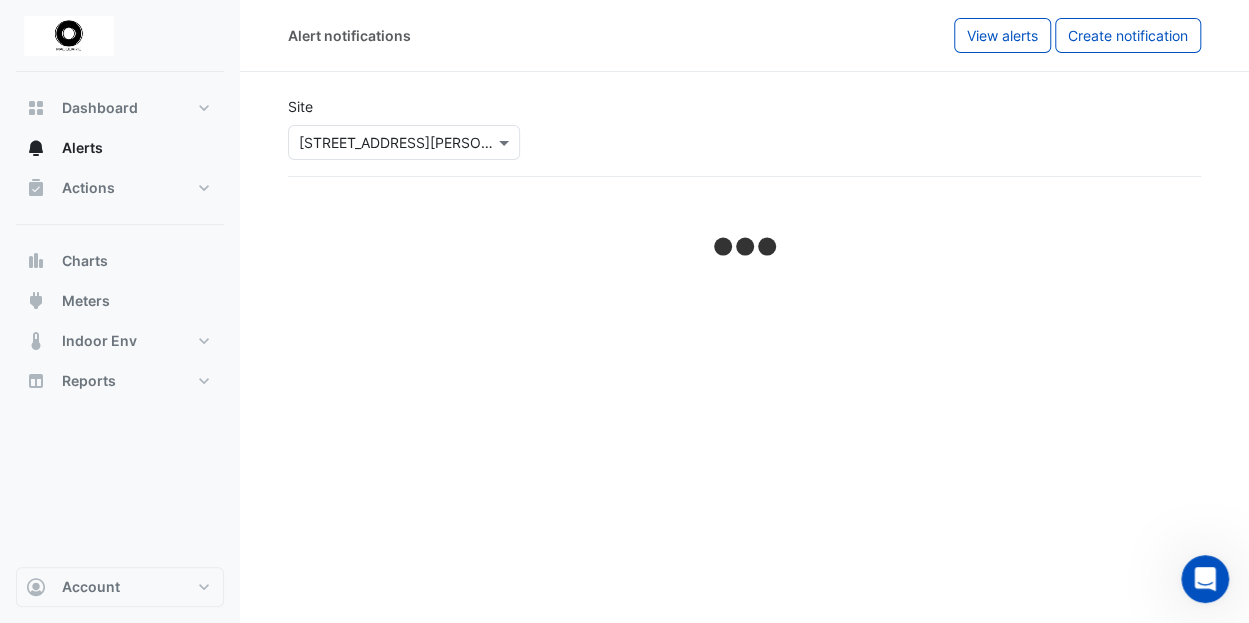 select on "*****" 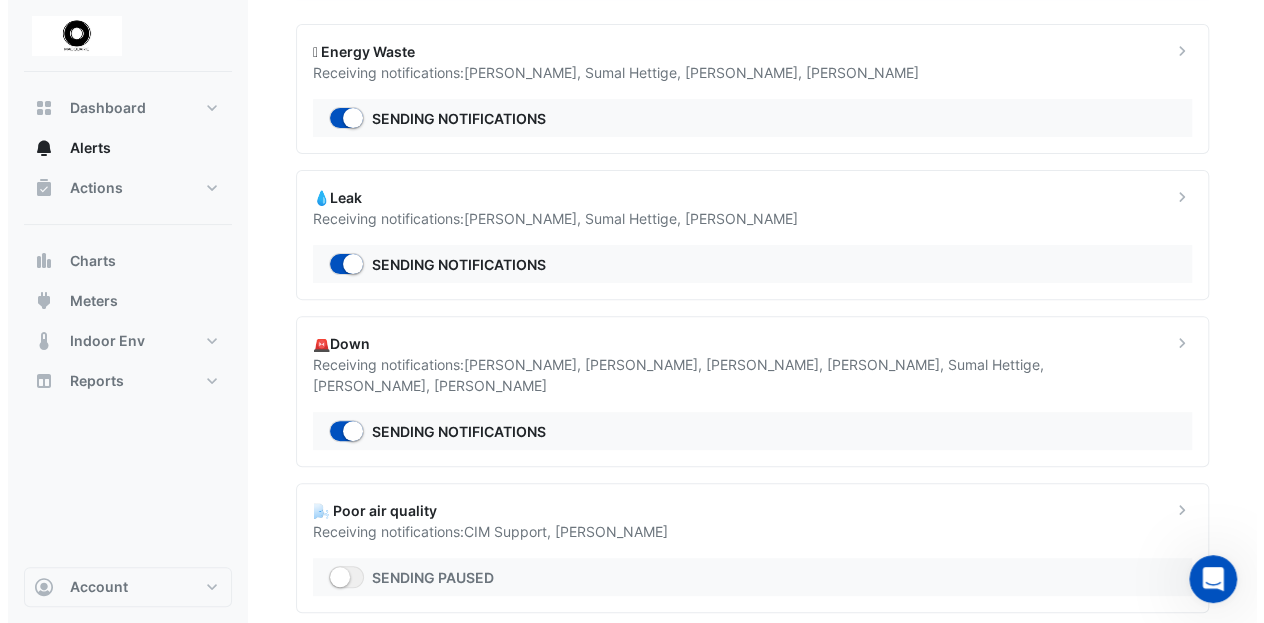 scroll, scrollTop: 184, scrollLeft: 0, axis: vertical 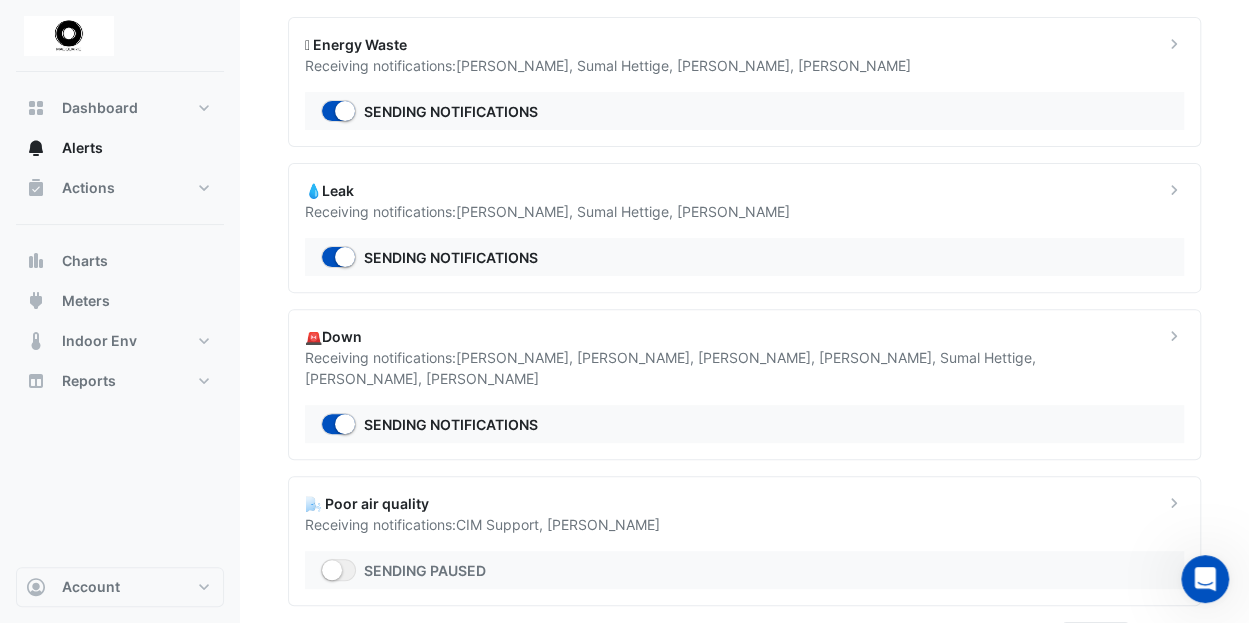 click on "[PERSON_NAME]" 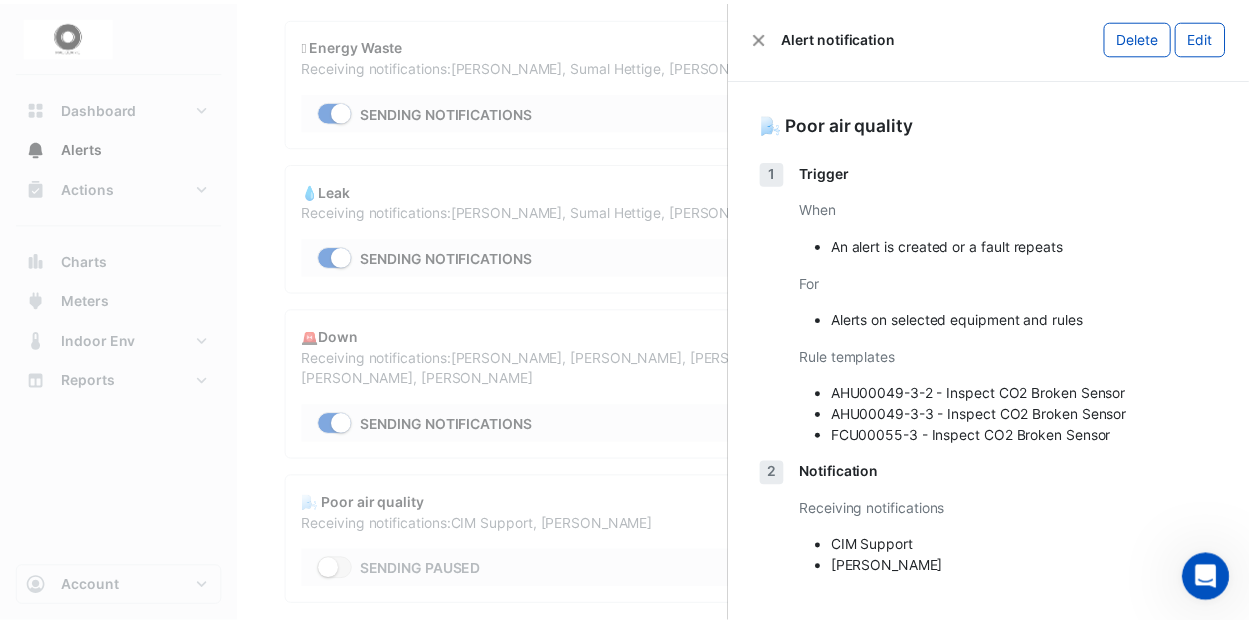 scroll, scrollTop: 6, scrollLeft: 0, axis: vertical 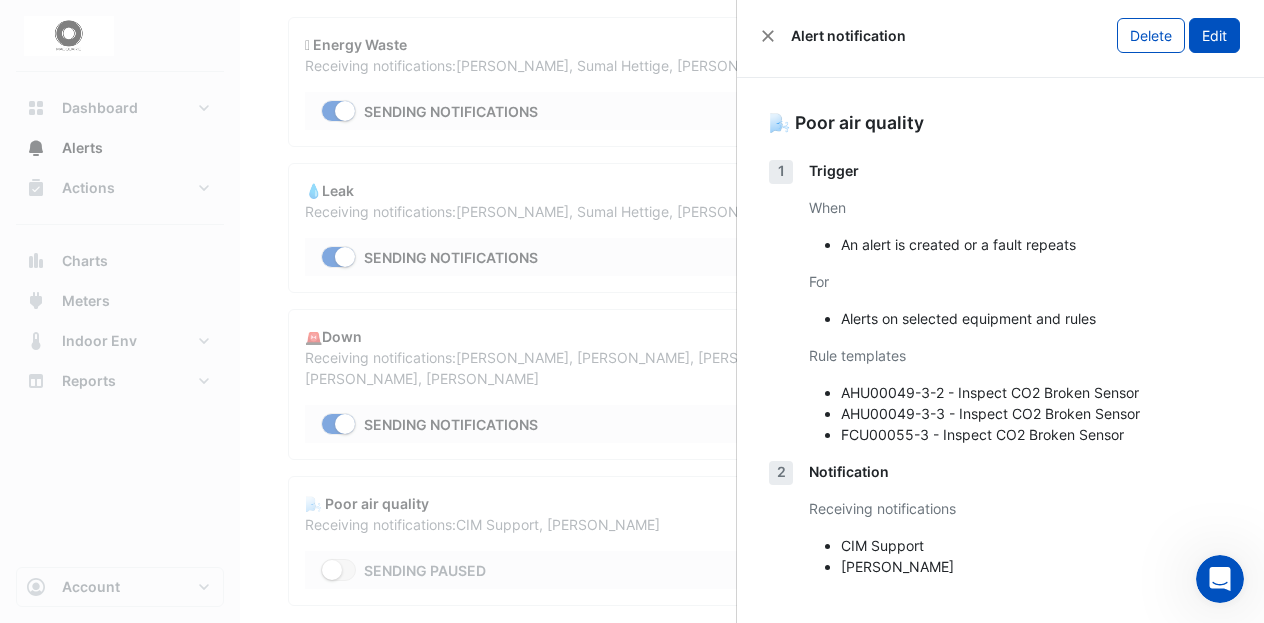click on "Edit" 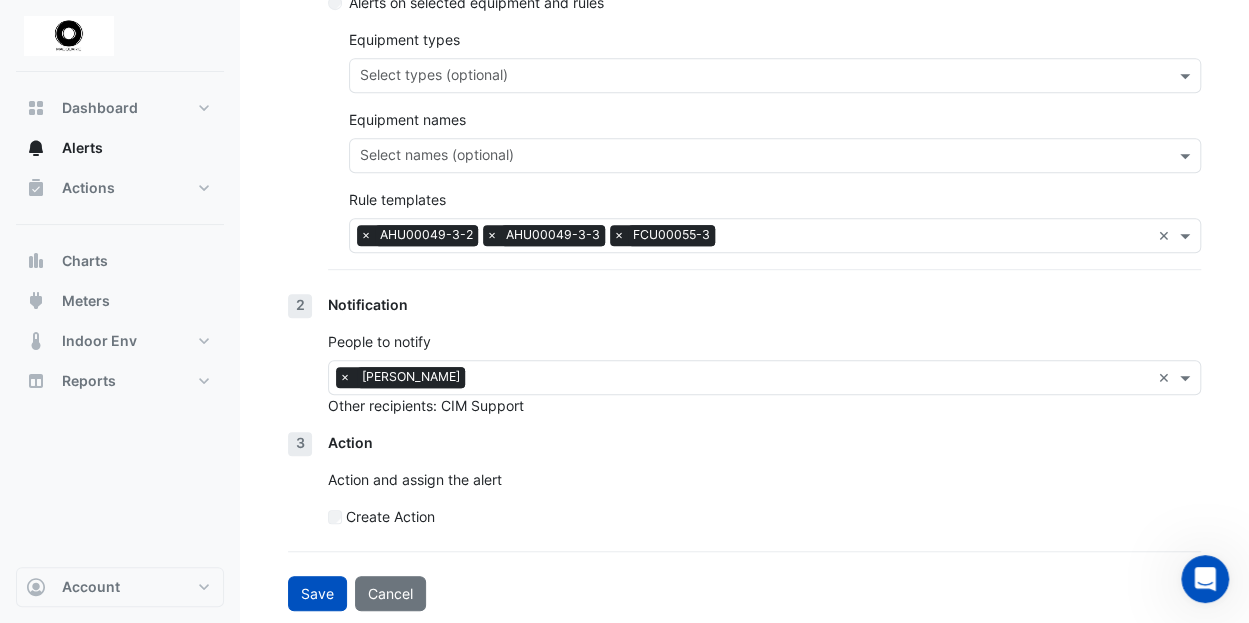 scroll, scrollTop: 467, scrollLeft: 0, axis: vertical 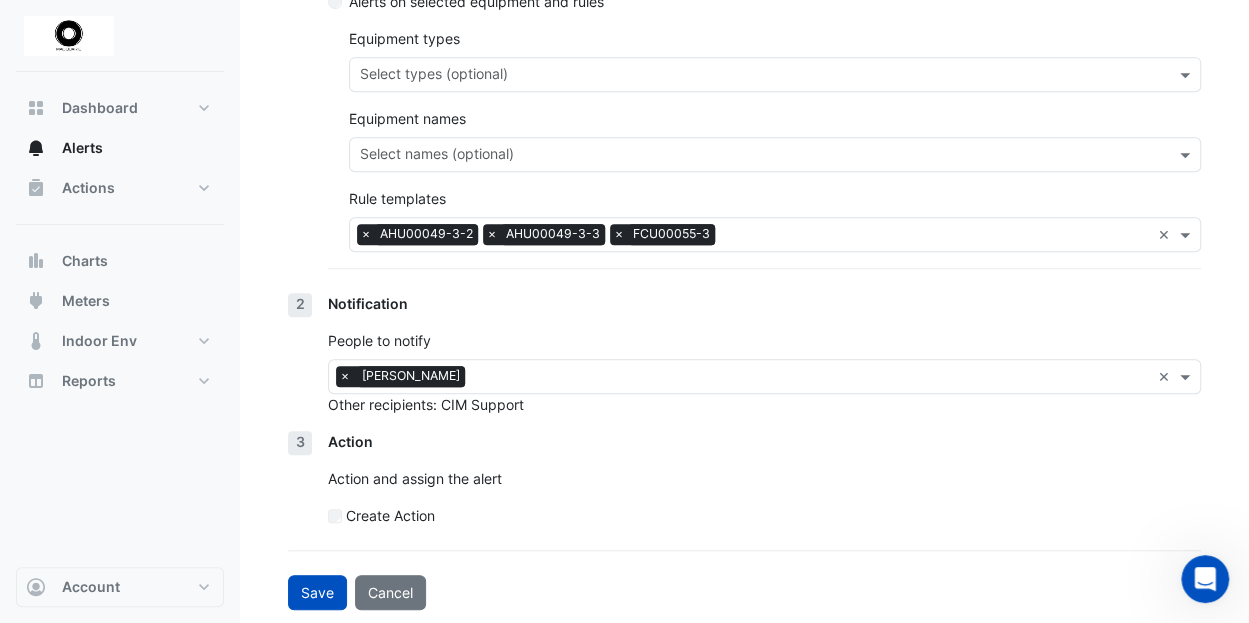 click on "Create Action" 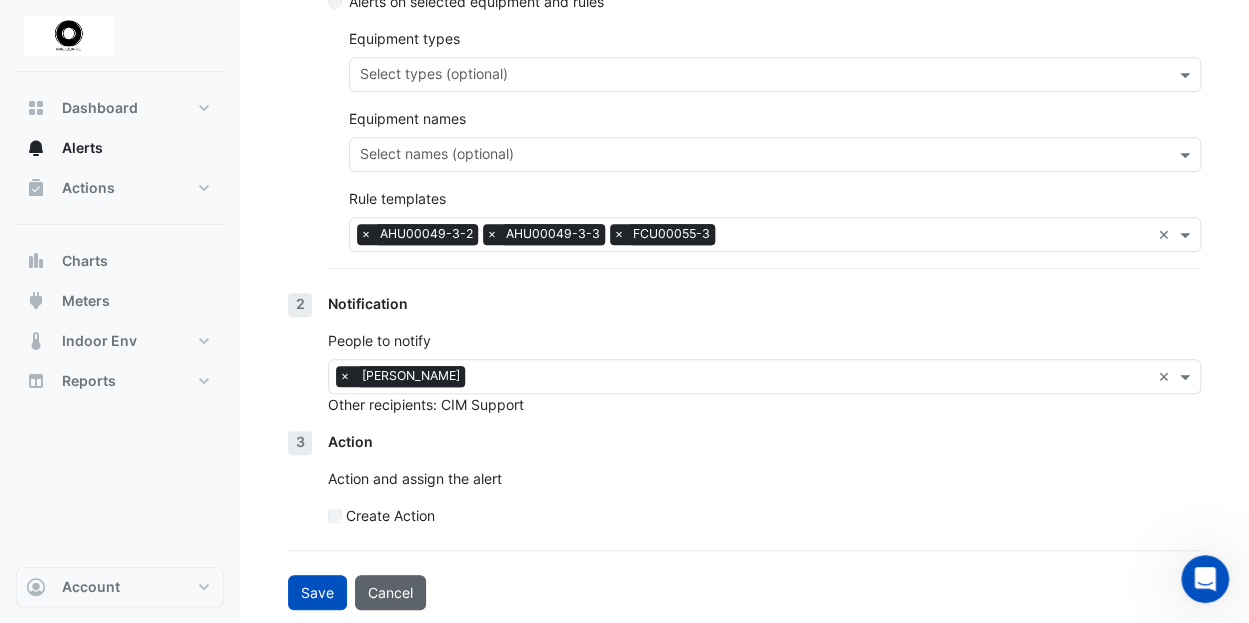 click on "Cancel" 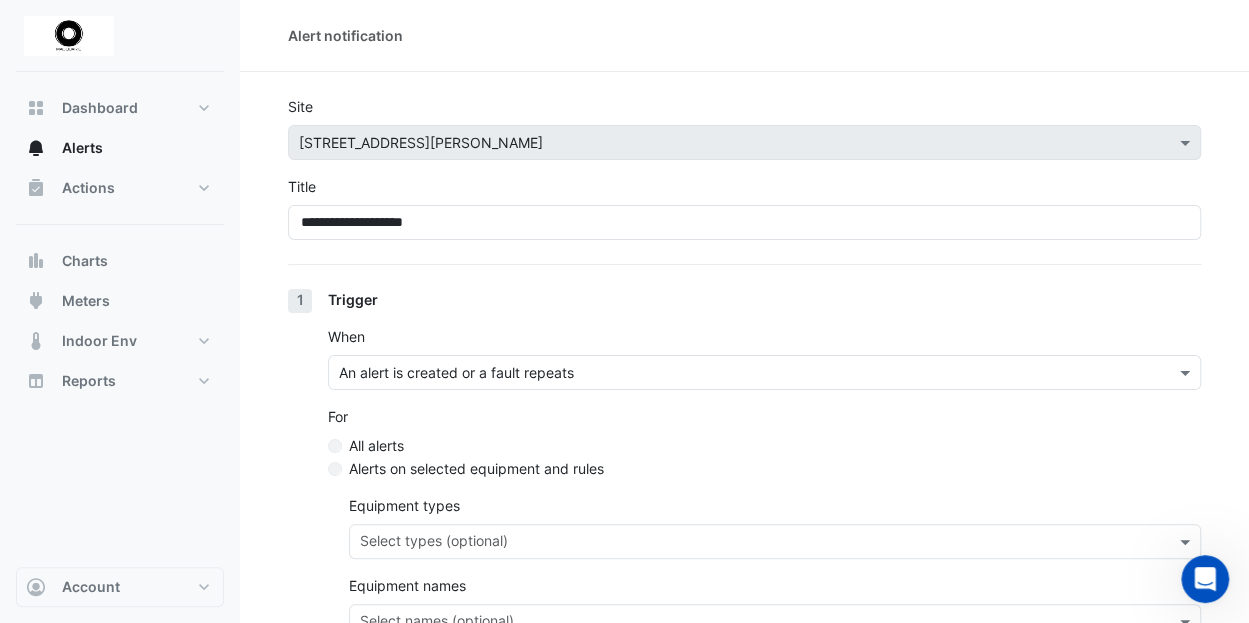 select on "*****" 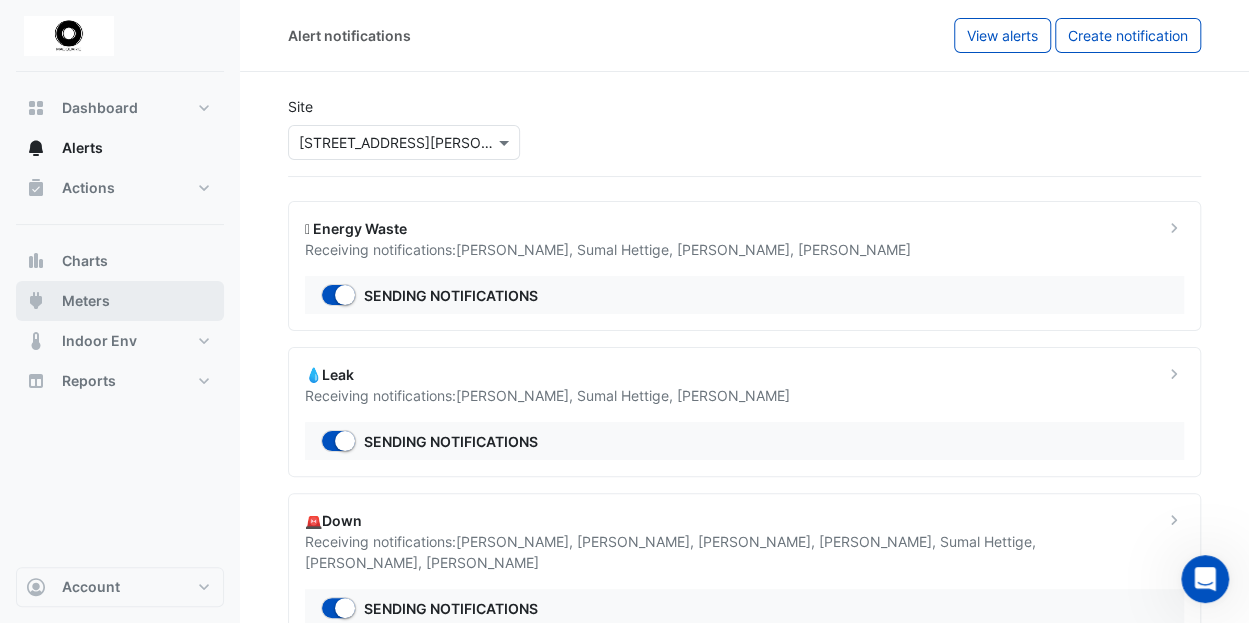 click on "Meters" at bounding box center (86, 301) 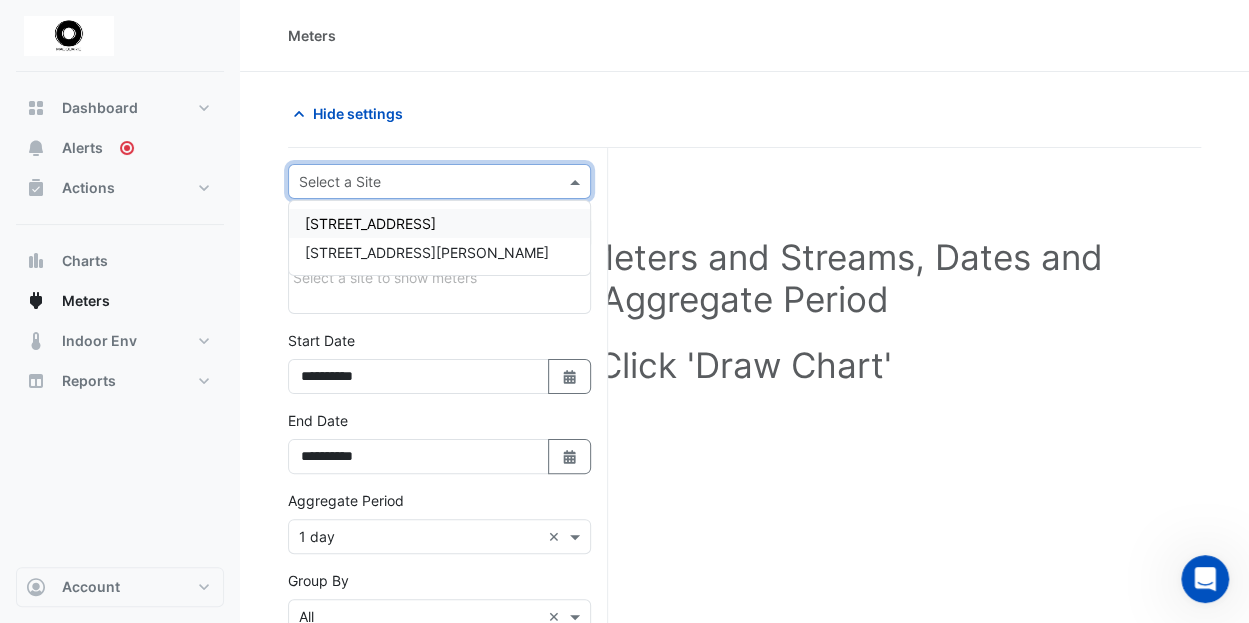 click at bounding box center (419, 182) 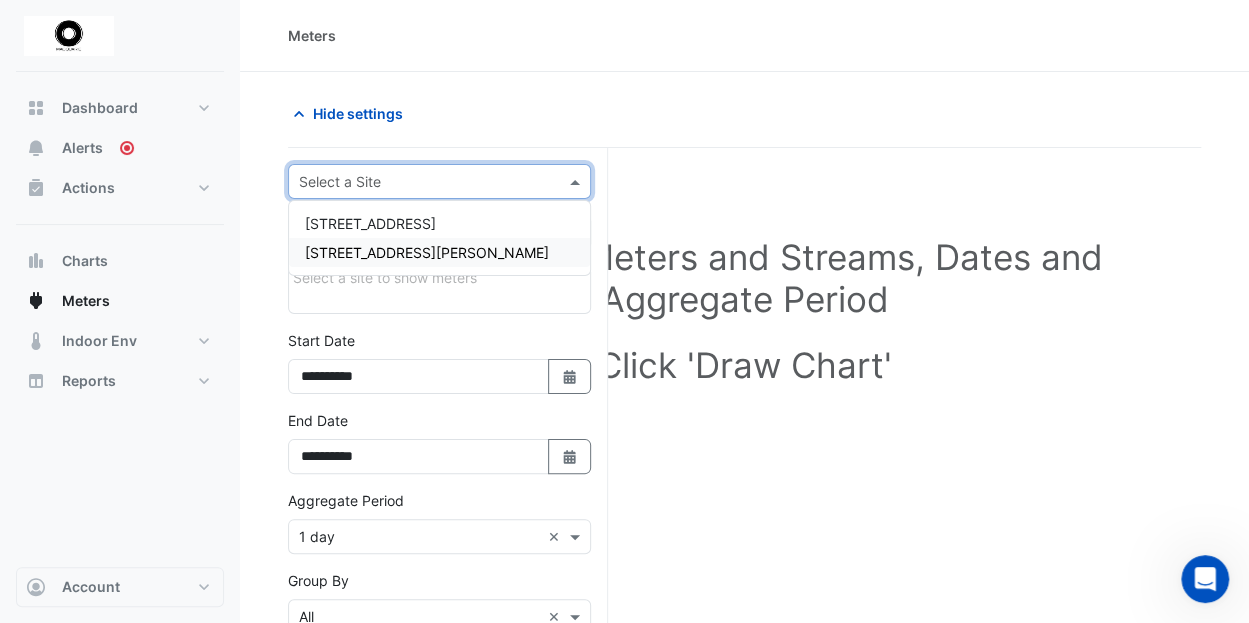 click on "[STREET_ADDRESS][PERSON_NAME]" at bounding box center (427, 252) 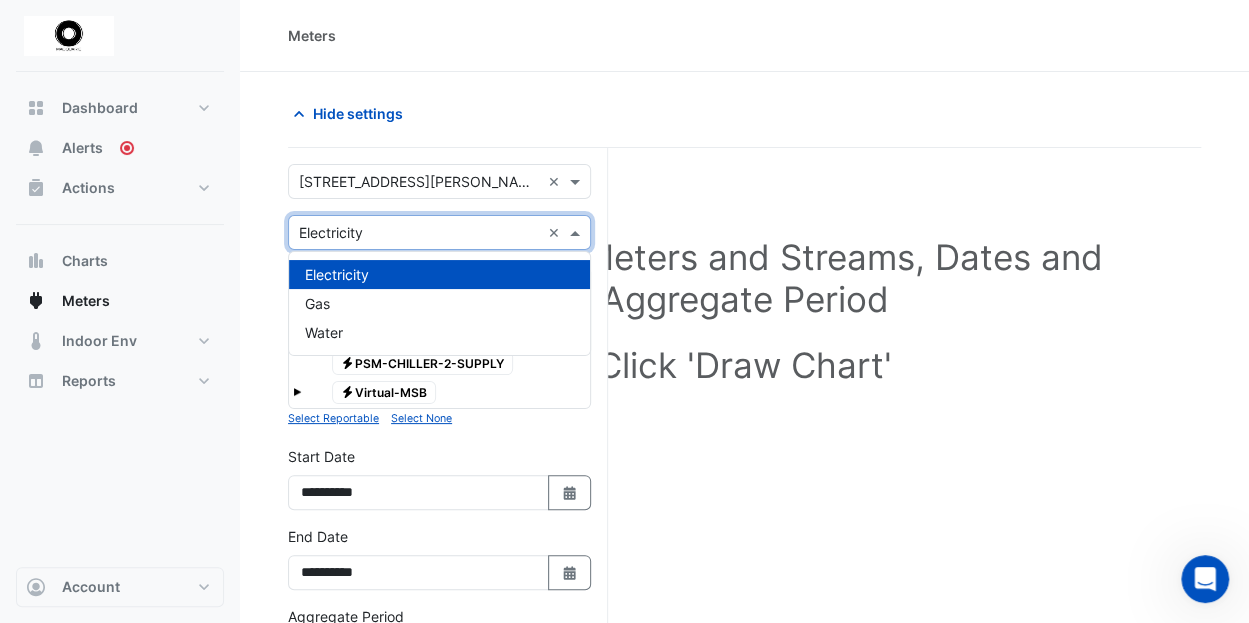 click at bounding box center (419, 233) 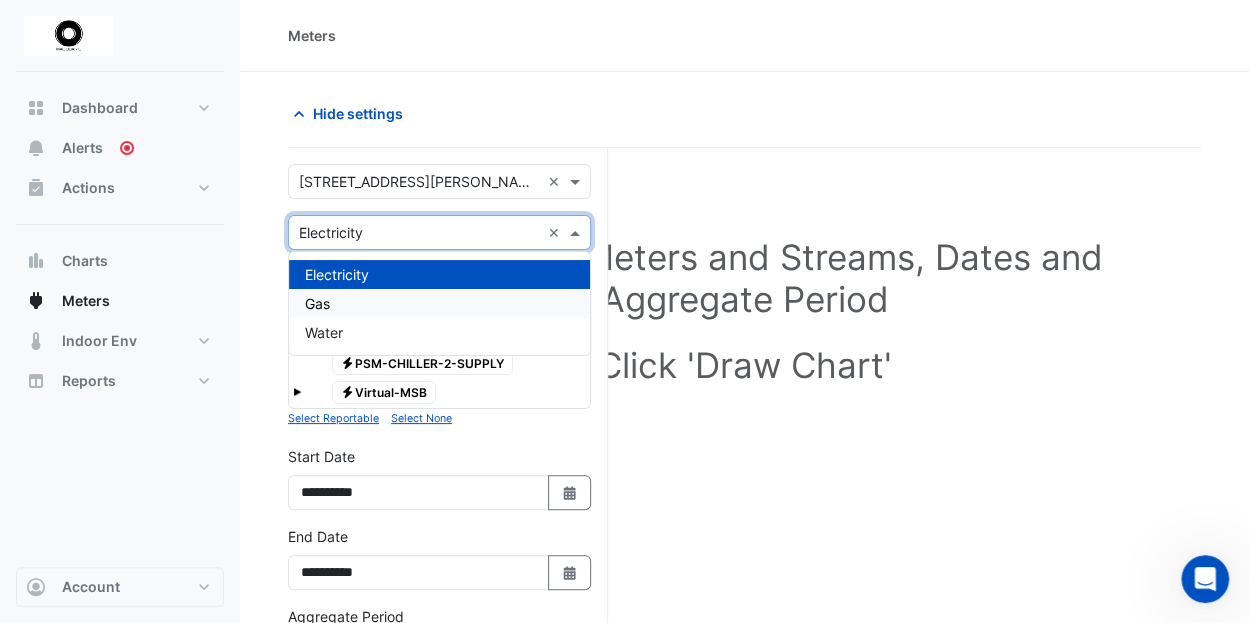 click on "Gas" at bounding box center [439, 303] 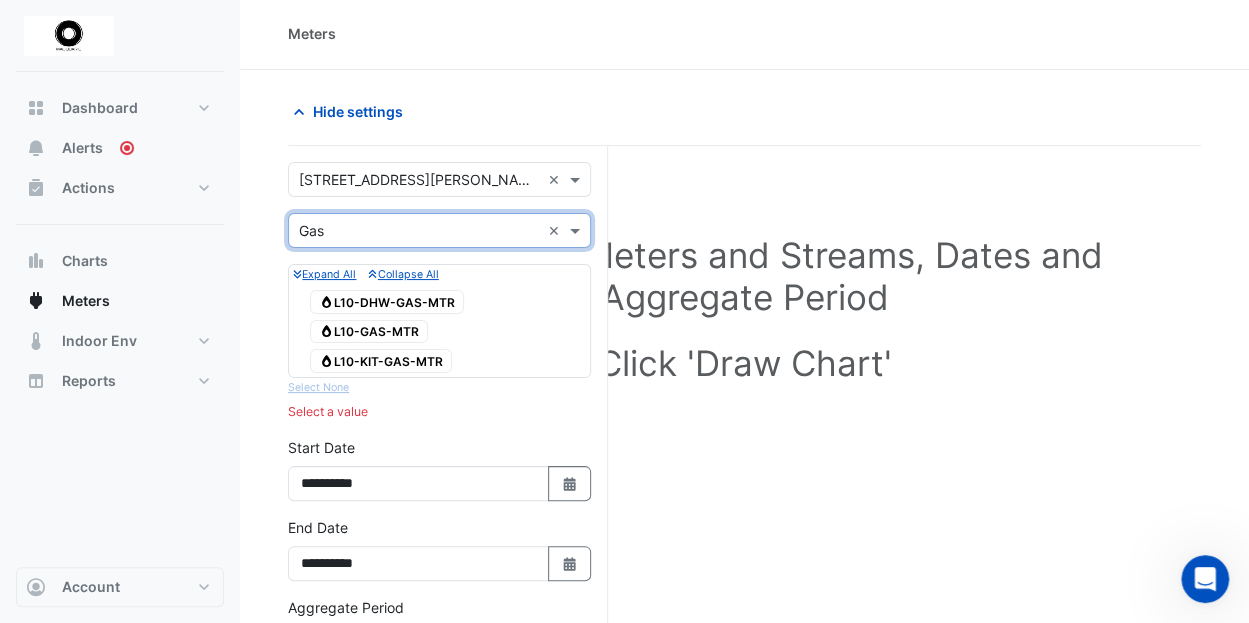 scroll, scrollTop: 0, scrollLeft: 0, axis: both 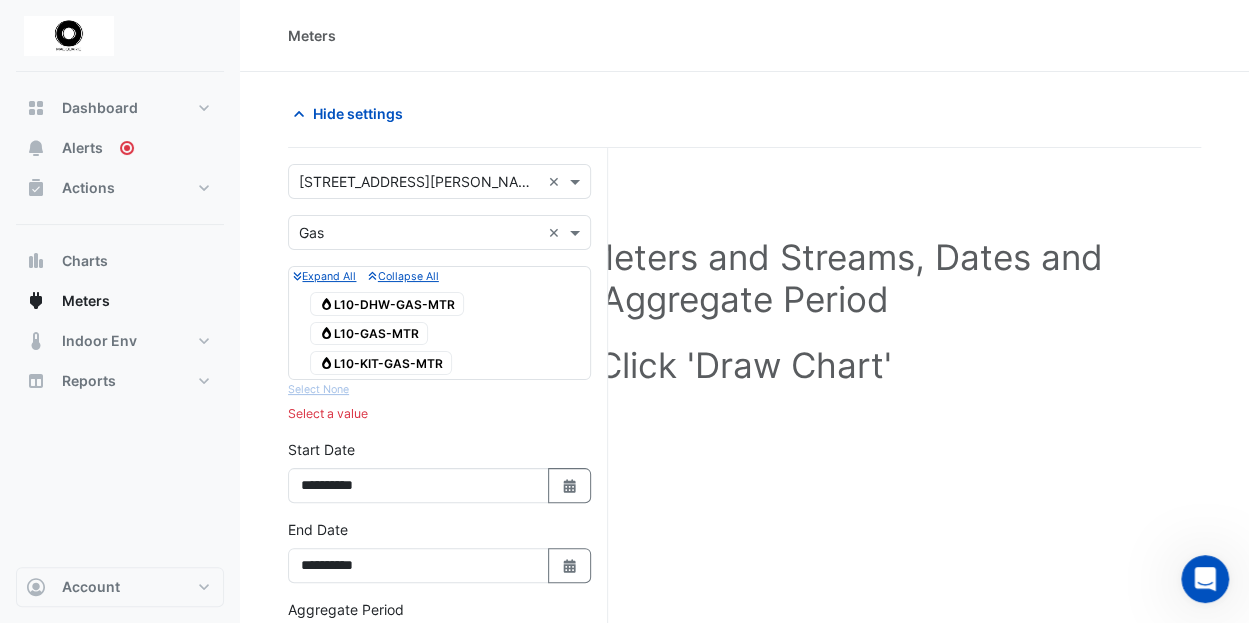 click on "Gas
L10-DHW-GAS-MTR" 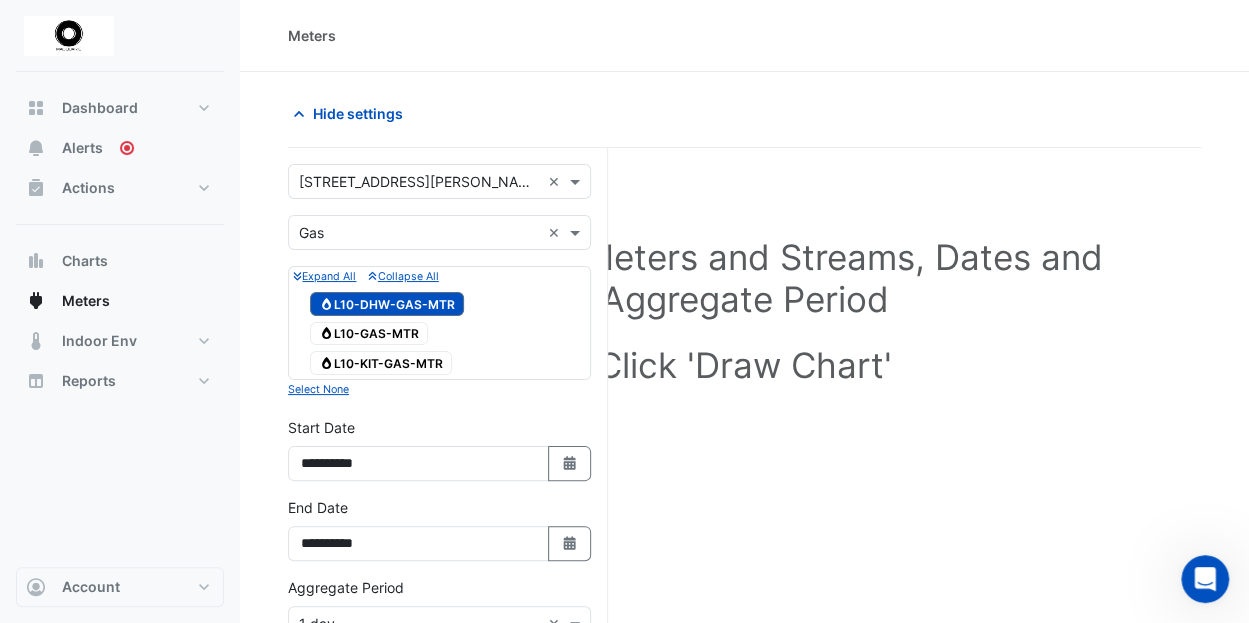 drag, startPoint x: 384, startPoint y: 331, endPoint x: 378, endPoint y: 341, distance: 11.661903 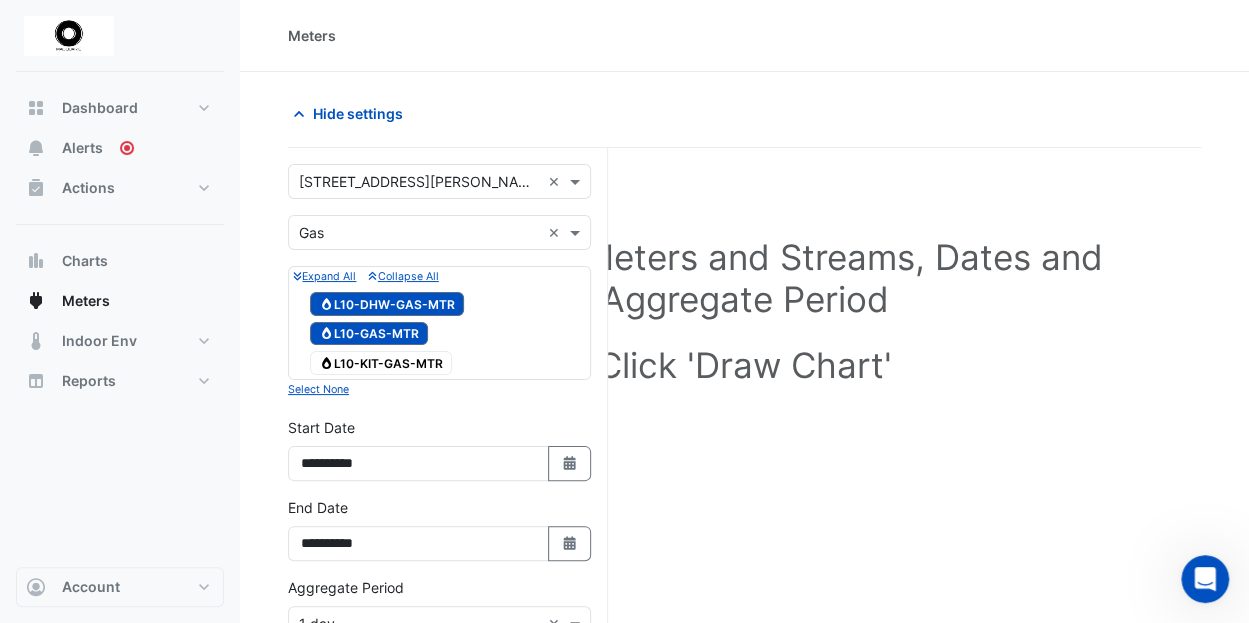 click on "Gas
L10-KIT-GAS-MTR" at bounding box center [381, 363] 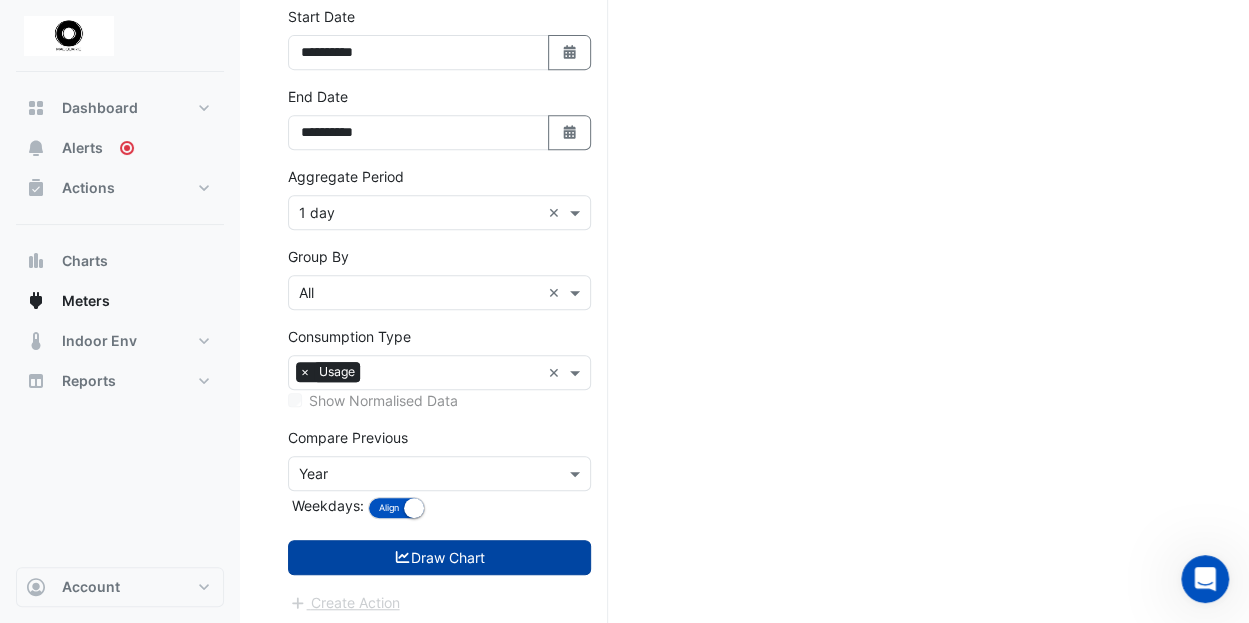 click on "Draw Chart" at bounding box center (439, 557) 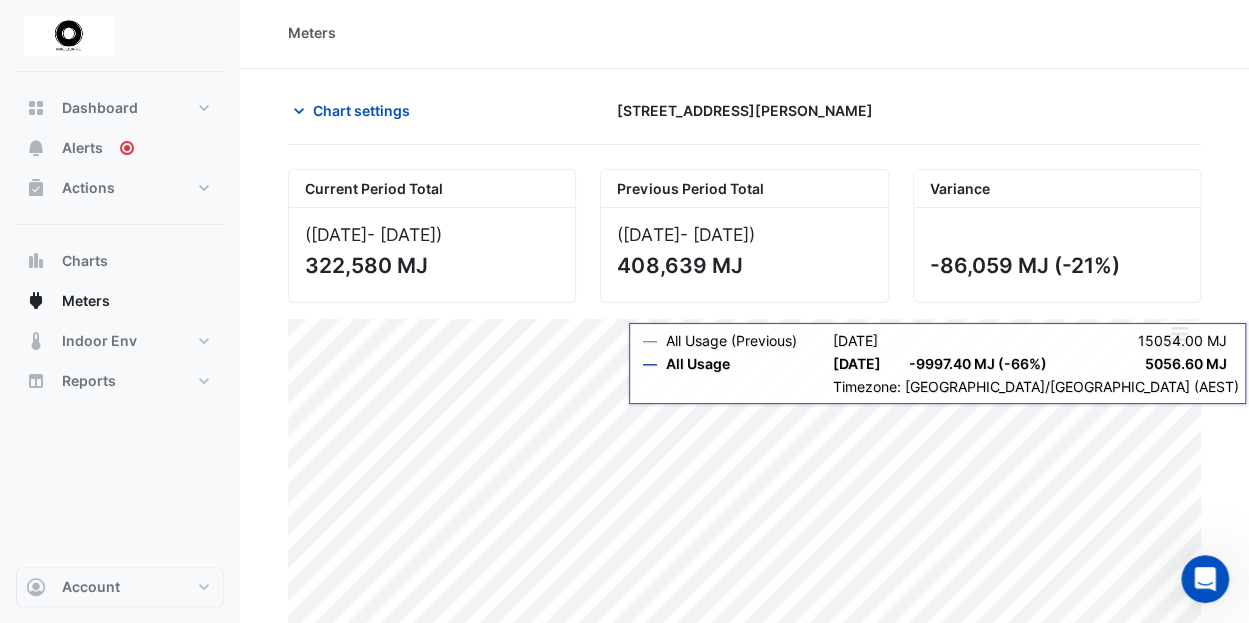 scroll, scrollTop: 0, scrollLeft: 0, axis: both 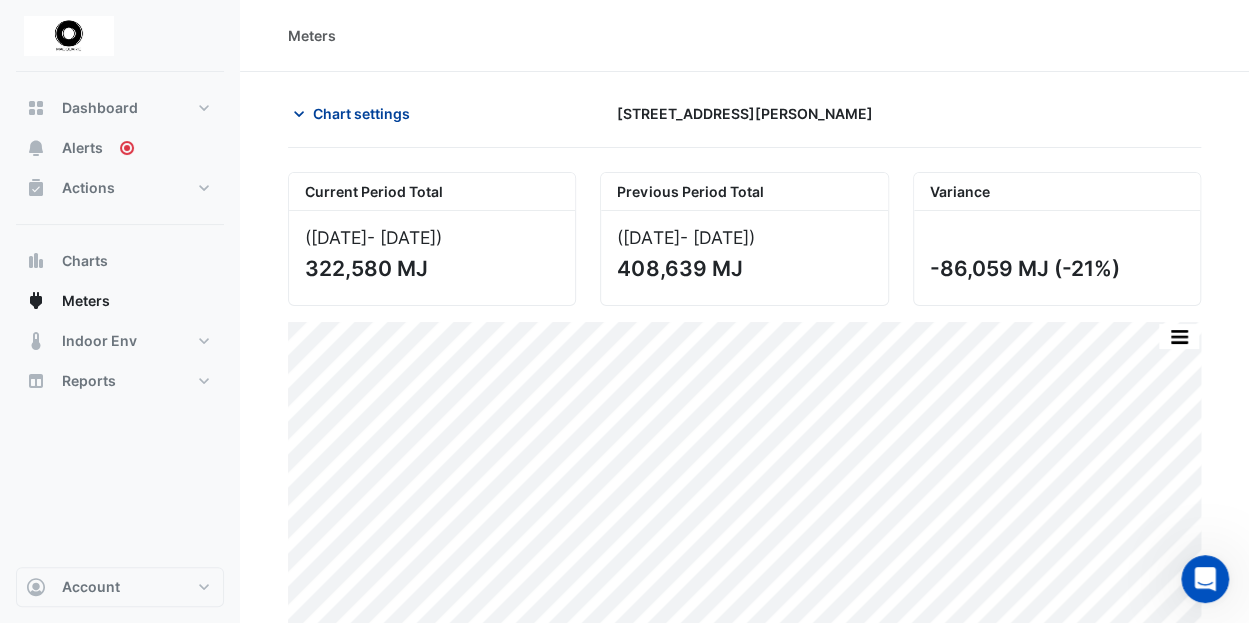 click on "Chart settings" 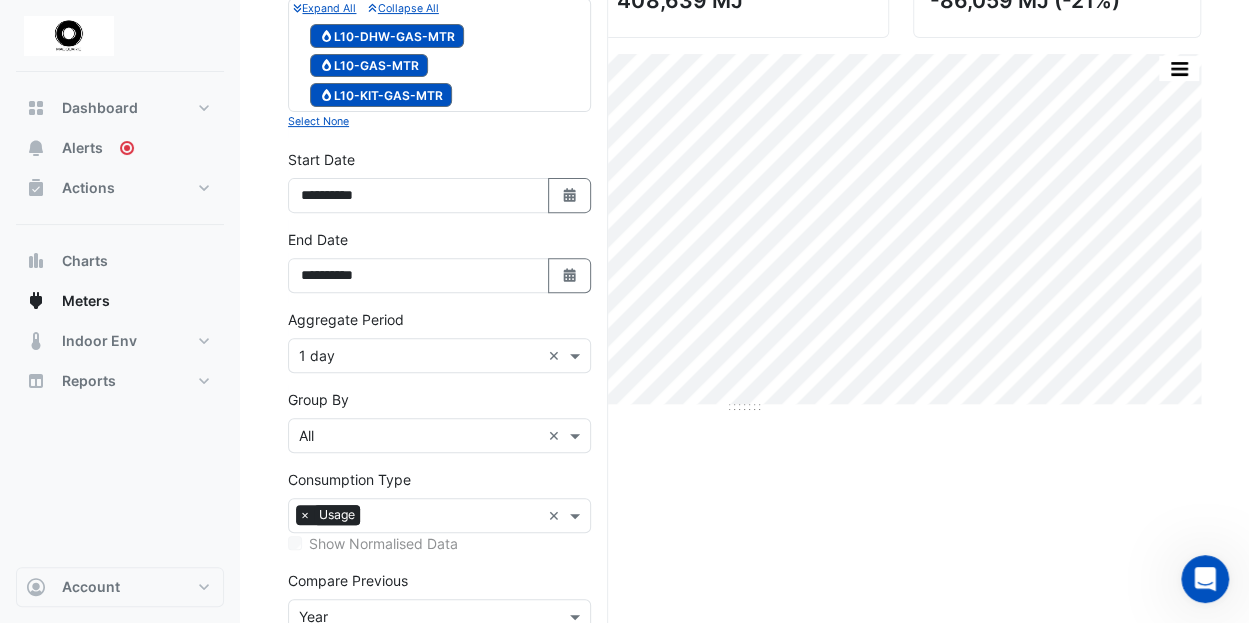 scroll, scrollTop: 300, scrollLeft: 0, axis: vertical 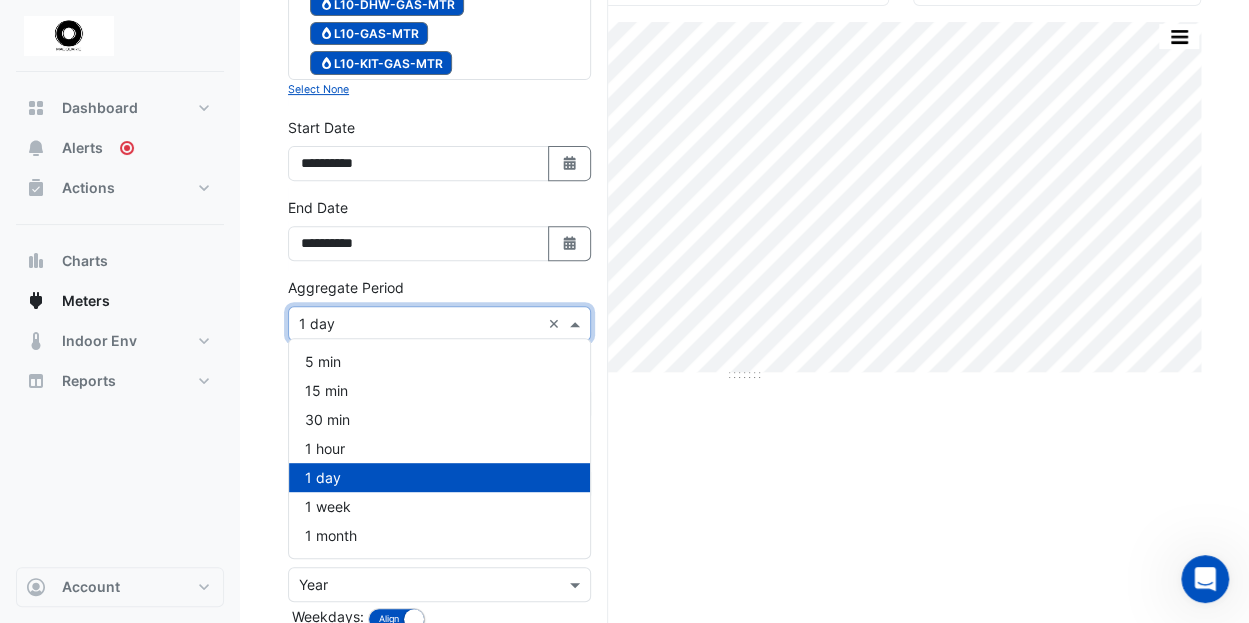 click on "Aggregate Period × 1 day ×" at bounding box center [439, 323] 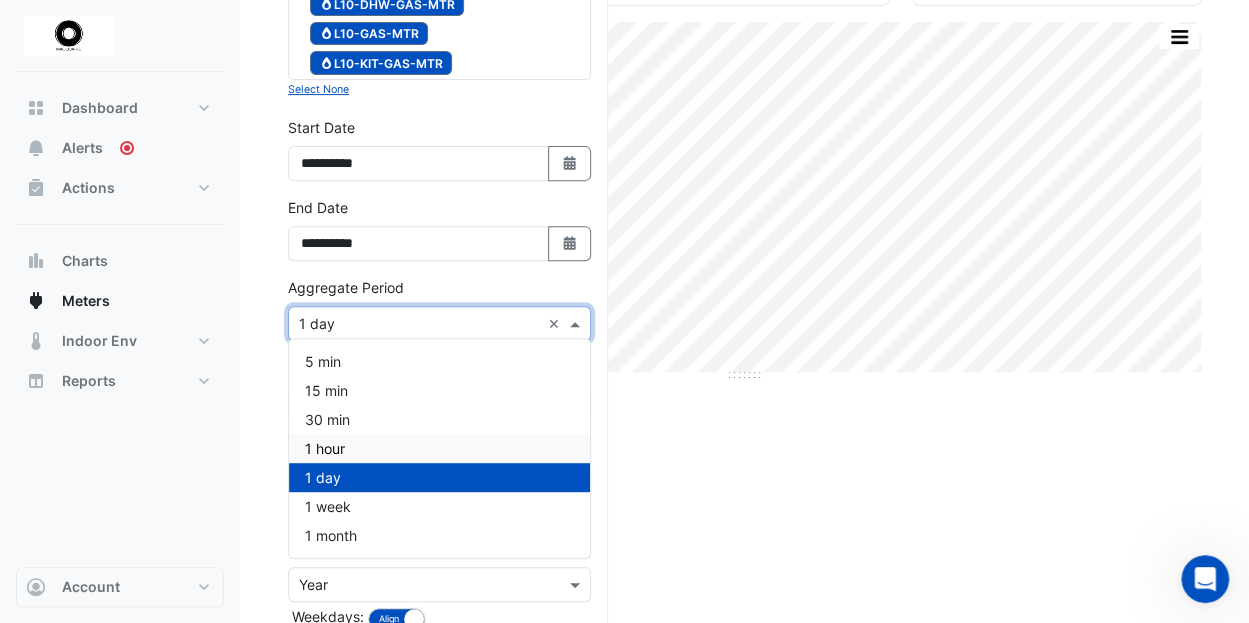 click on "1 hour" at bounding box center [325, 448] 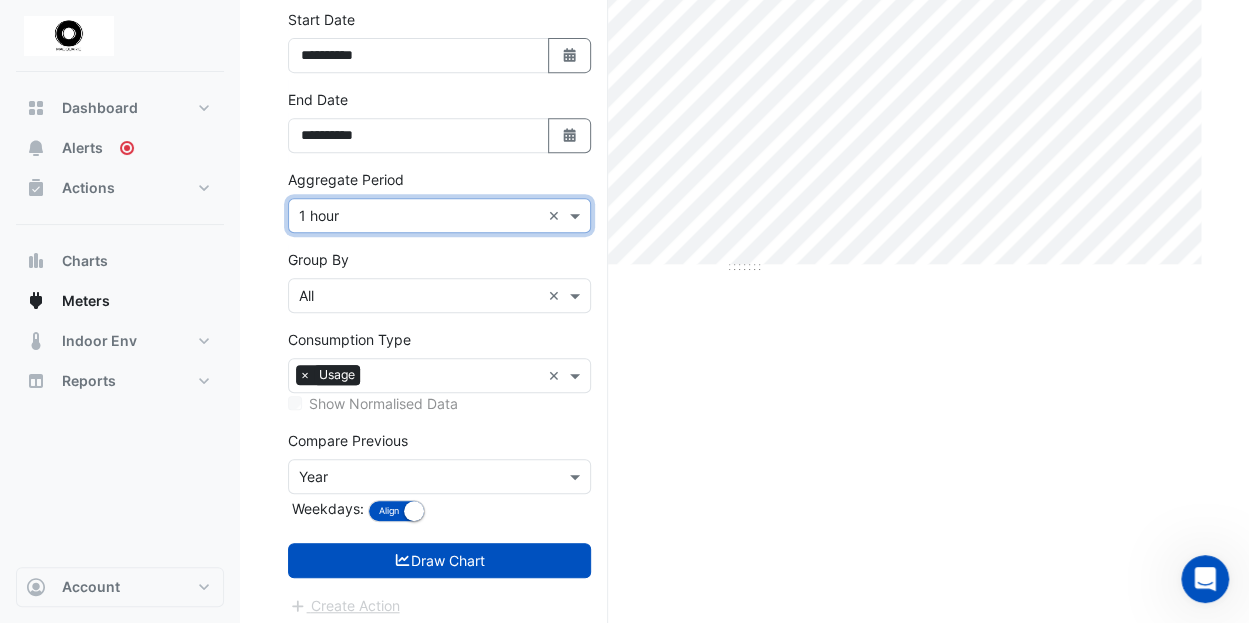 scroll, scrollTop: 411, scrollLeft: 0, axis: vertical 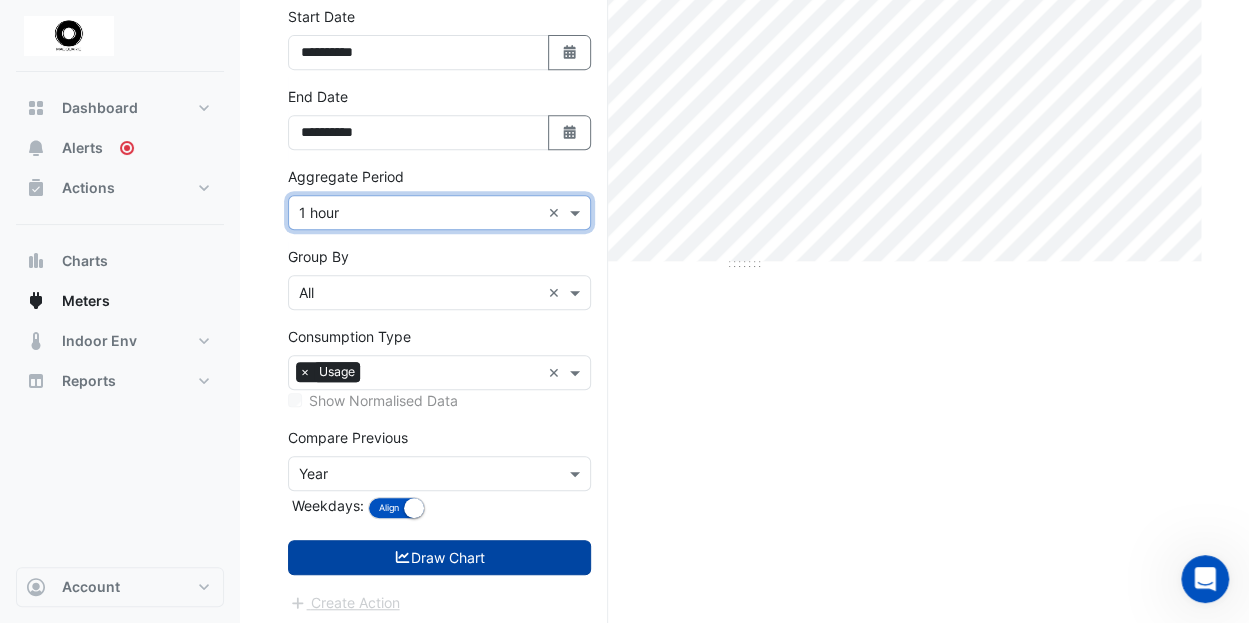 click on "Draw Chart" at bounding box center (439, 557) 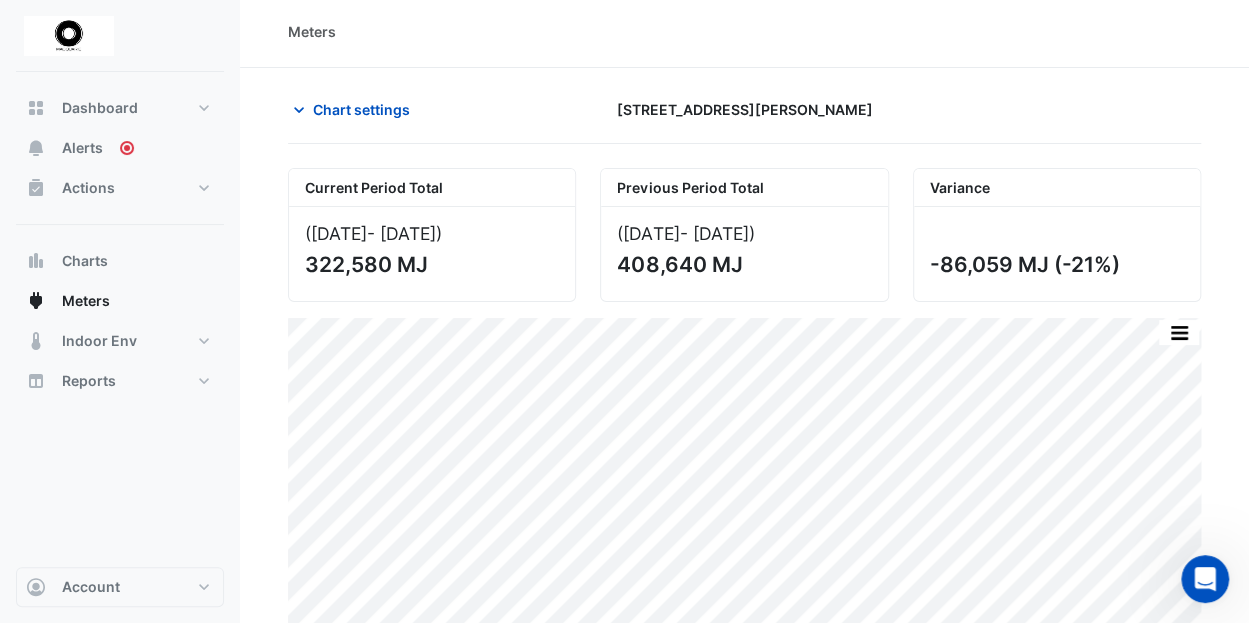 scroll, scrollTop: 0, scrollLeft: 0, axis: both 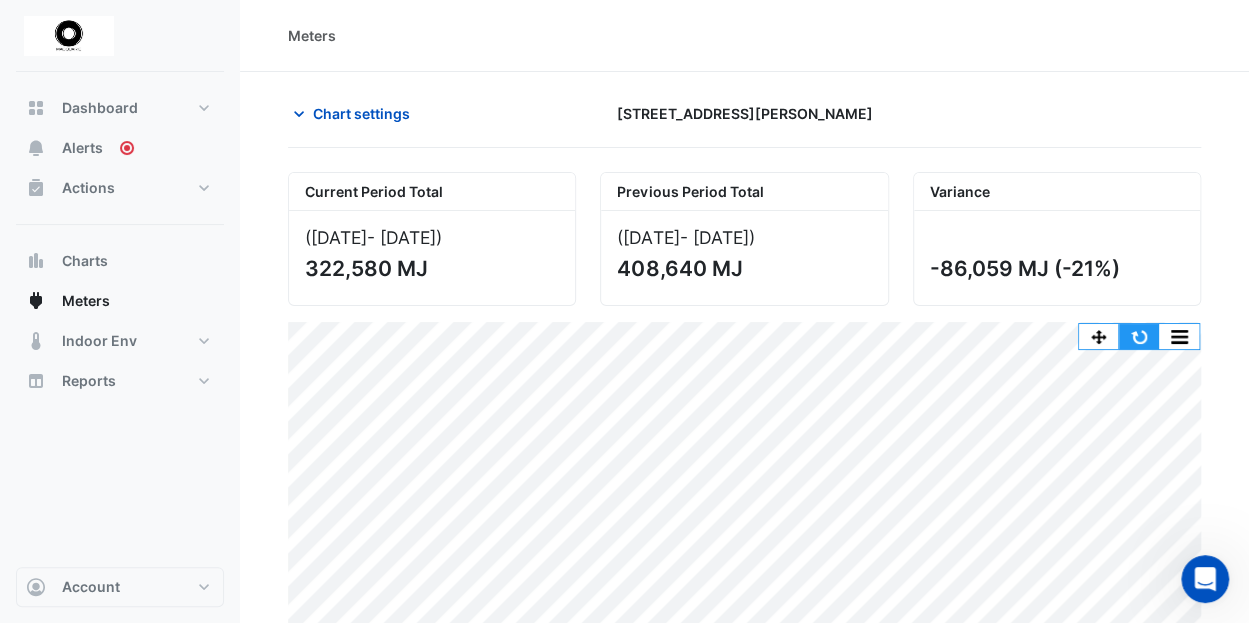 click 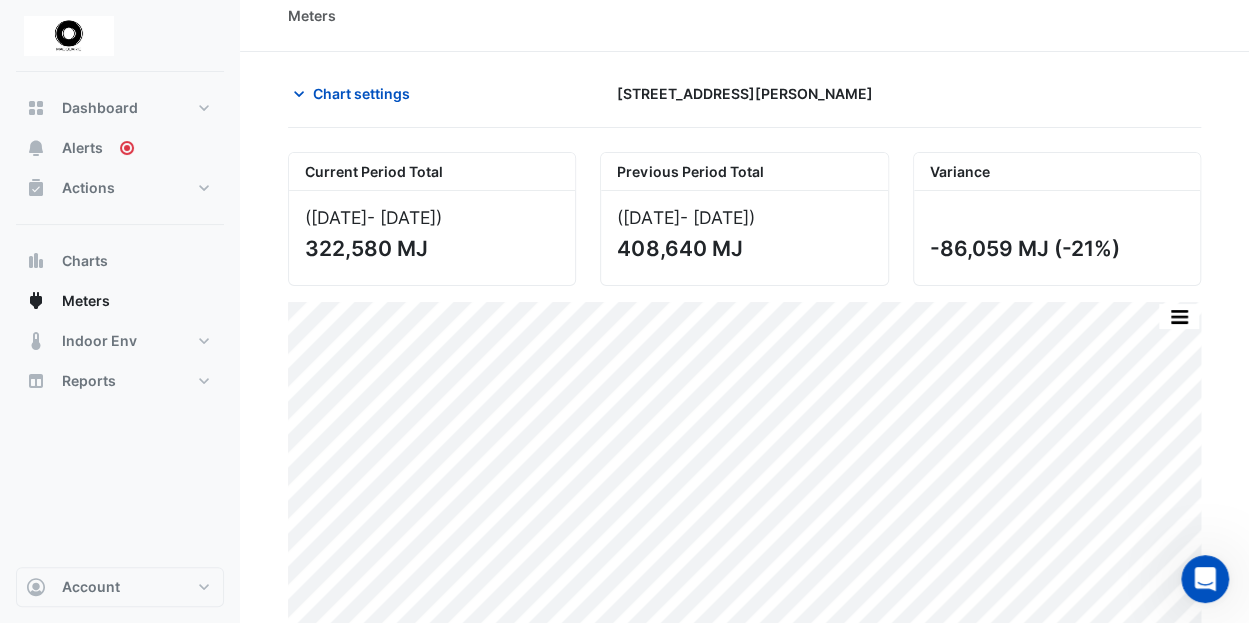 scroll, scrollTop: 0, scrollLeft: 0, axis: both 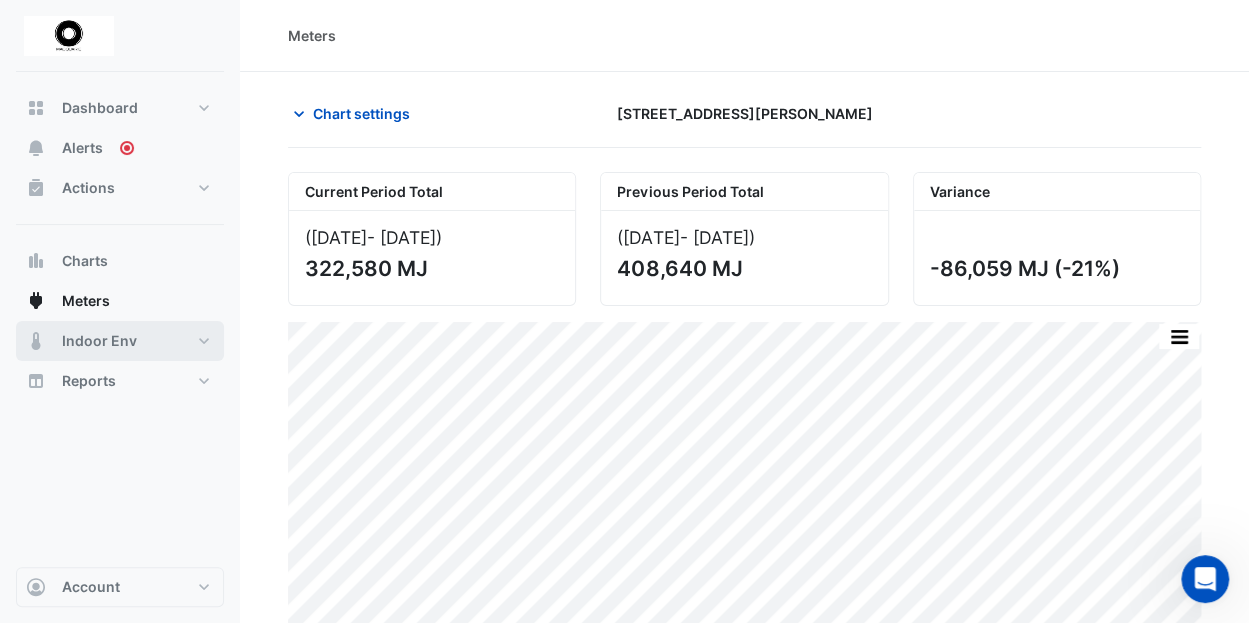 click on "Indoor Env" at bounding box center [99, 341] 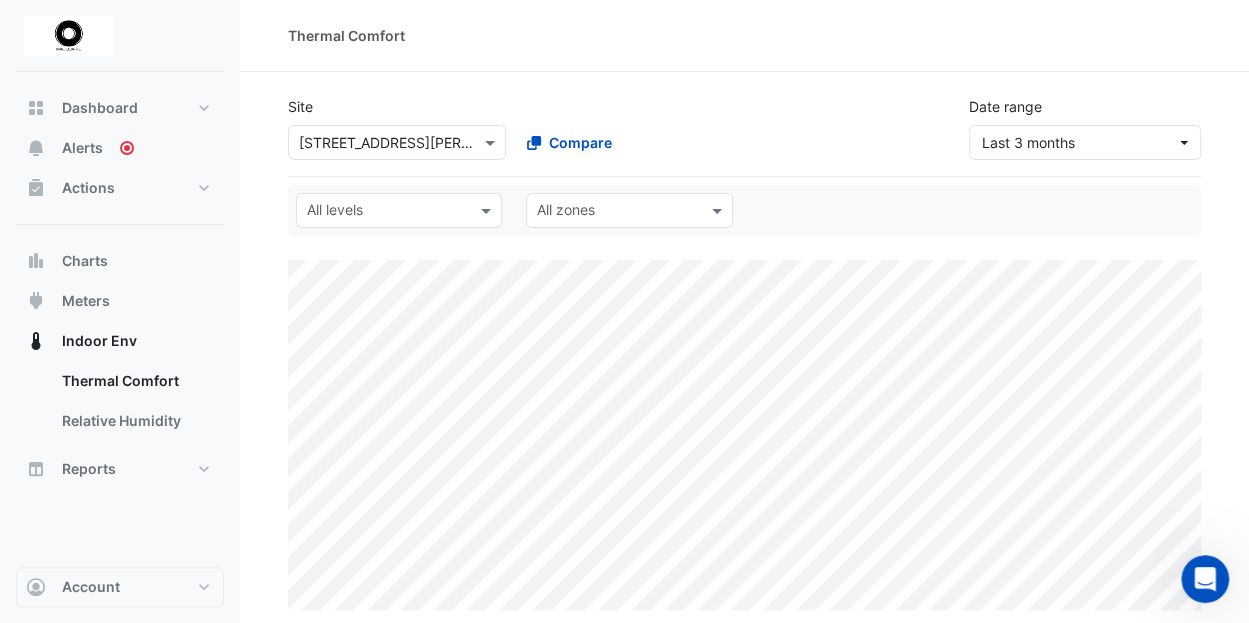 select on "**" 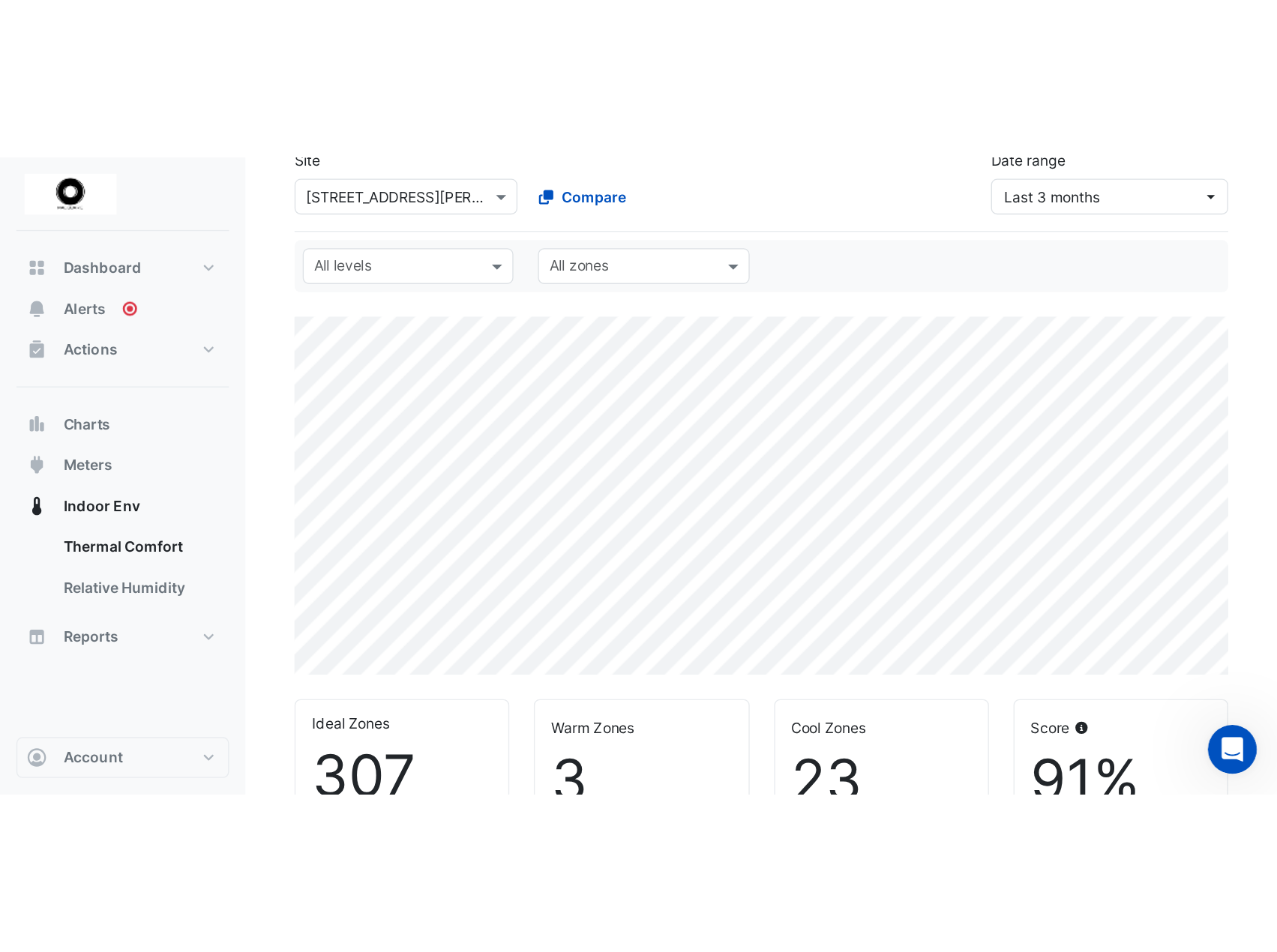 scroll, scrollTop: 75, scrollLeft: 0, axis: vertical 